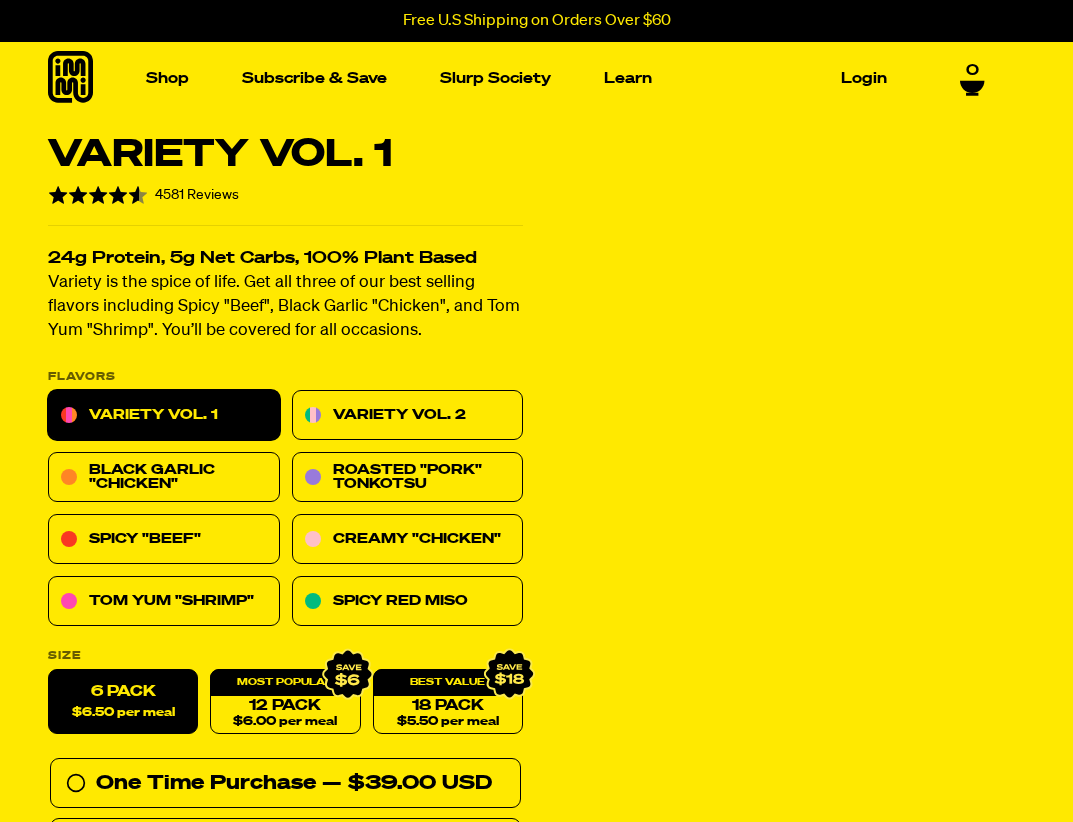 scroll, scrollTop: 0, scrollLeft: 0, axis: both 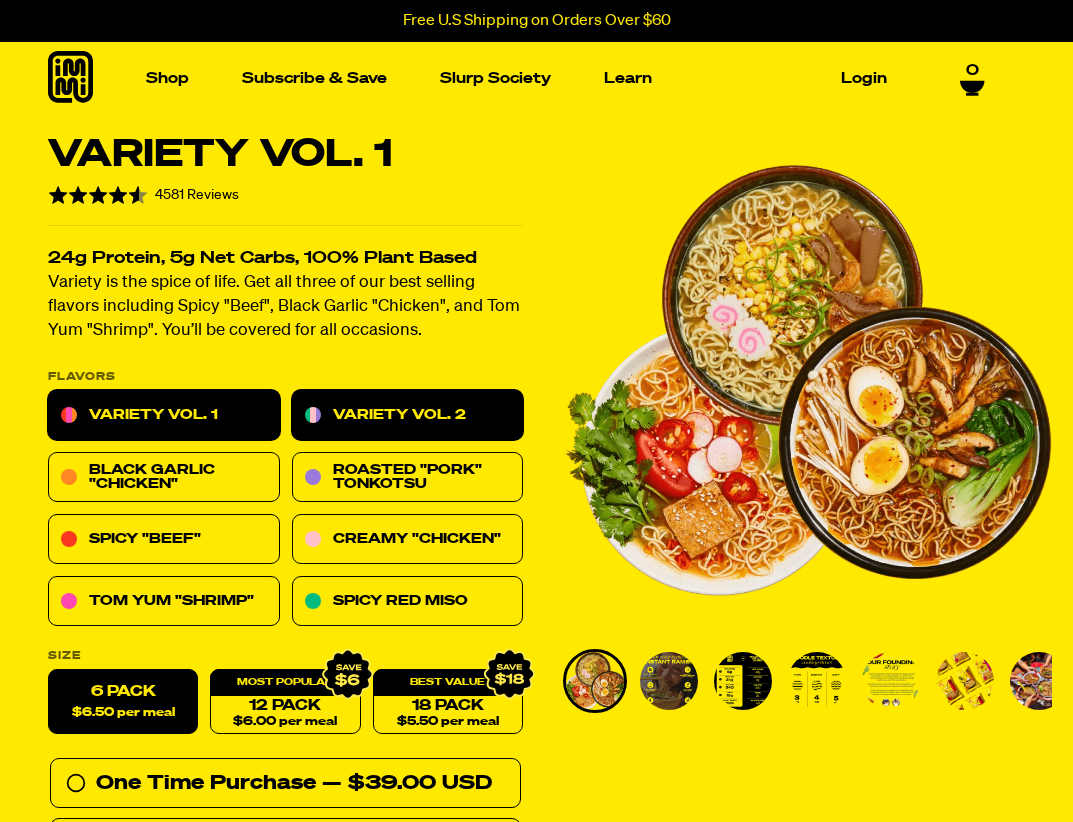 click on "Variety Vol. 2" at bounding box center [408, 416] 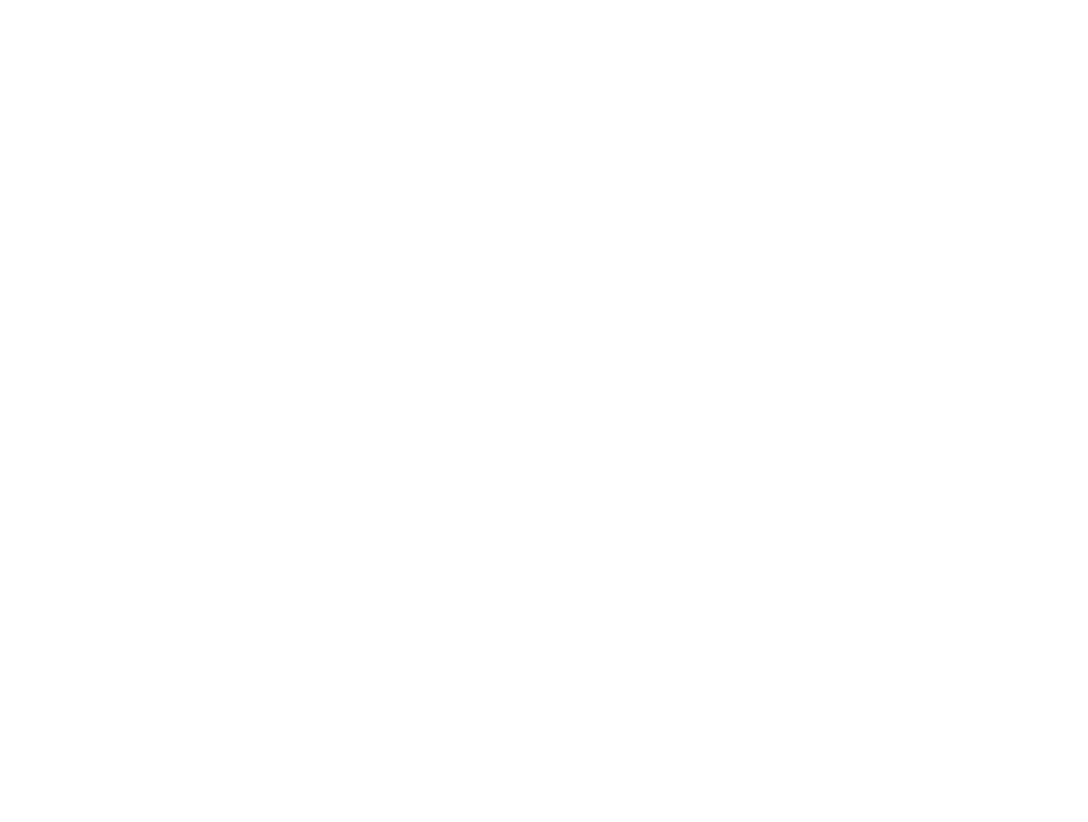 scroll, scrollTop: 0, scrollLeft: 0, axis: both 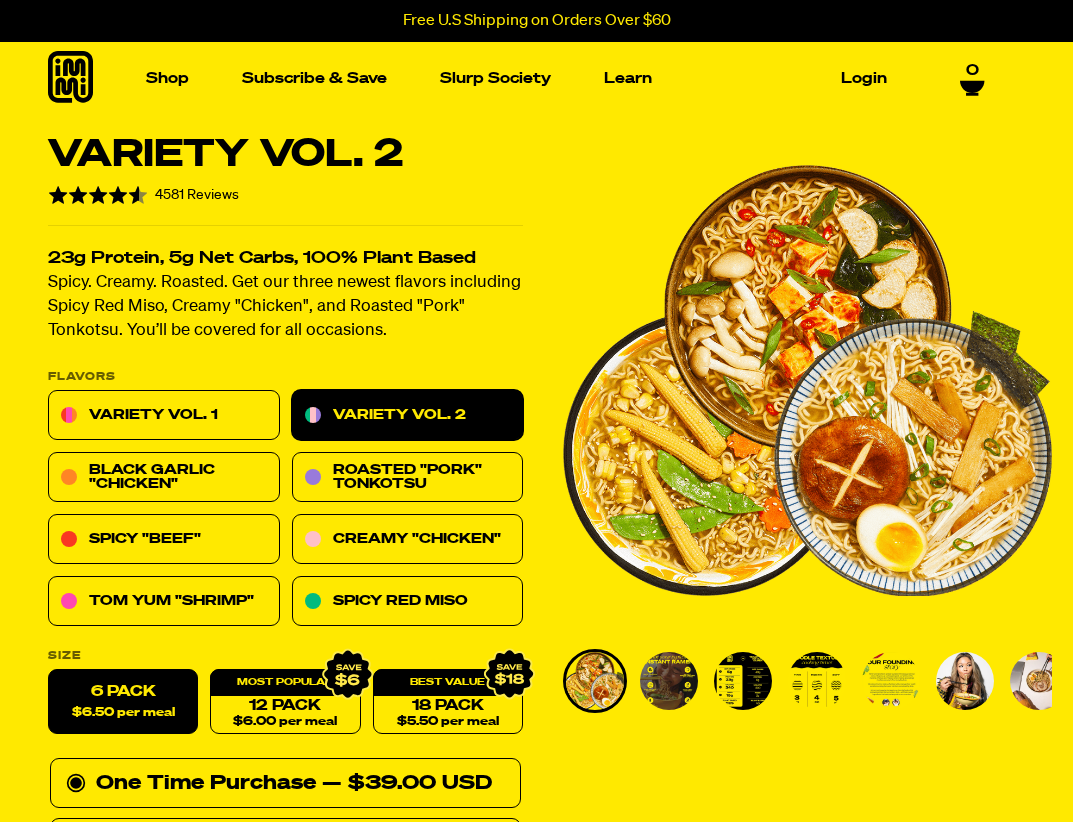 click at bounding box center (891, 681) 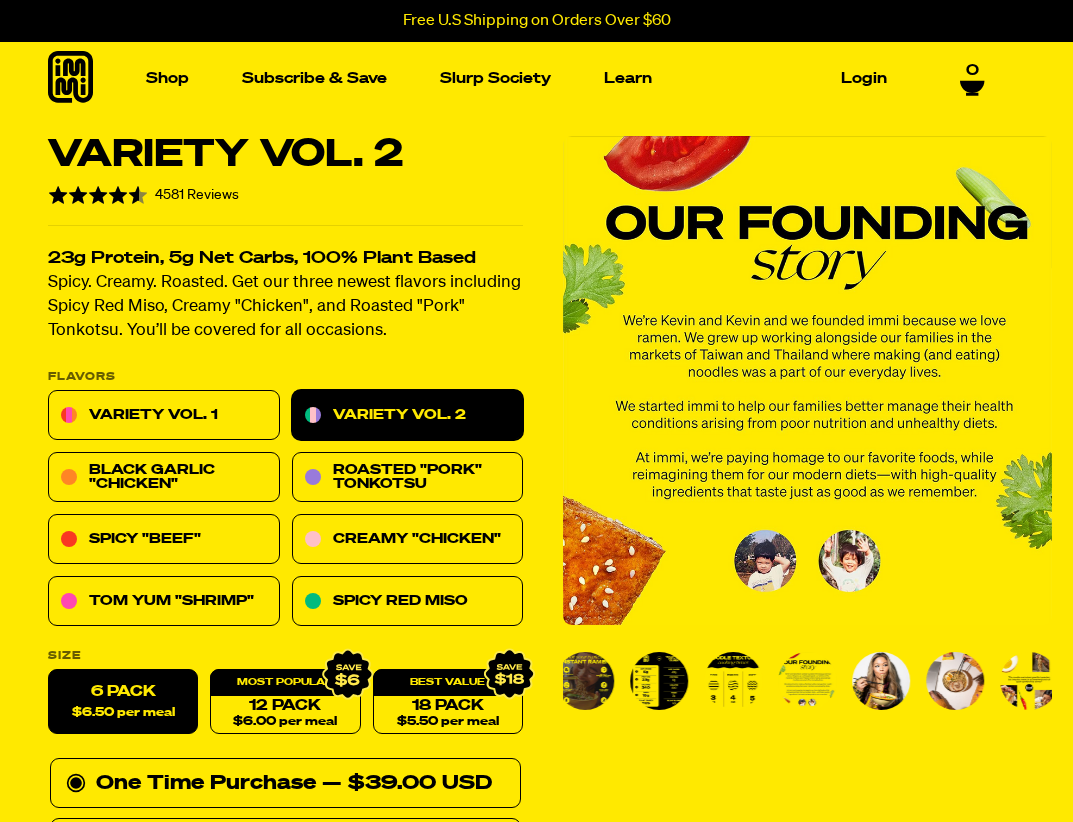 click at bounding box center [881, 681] 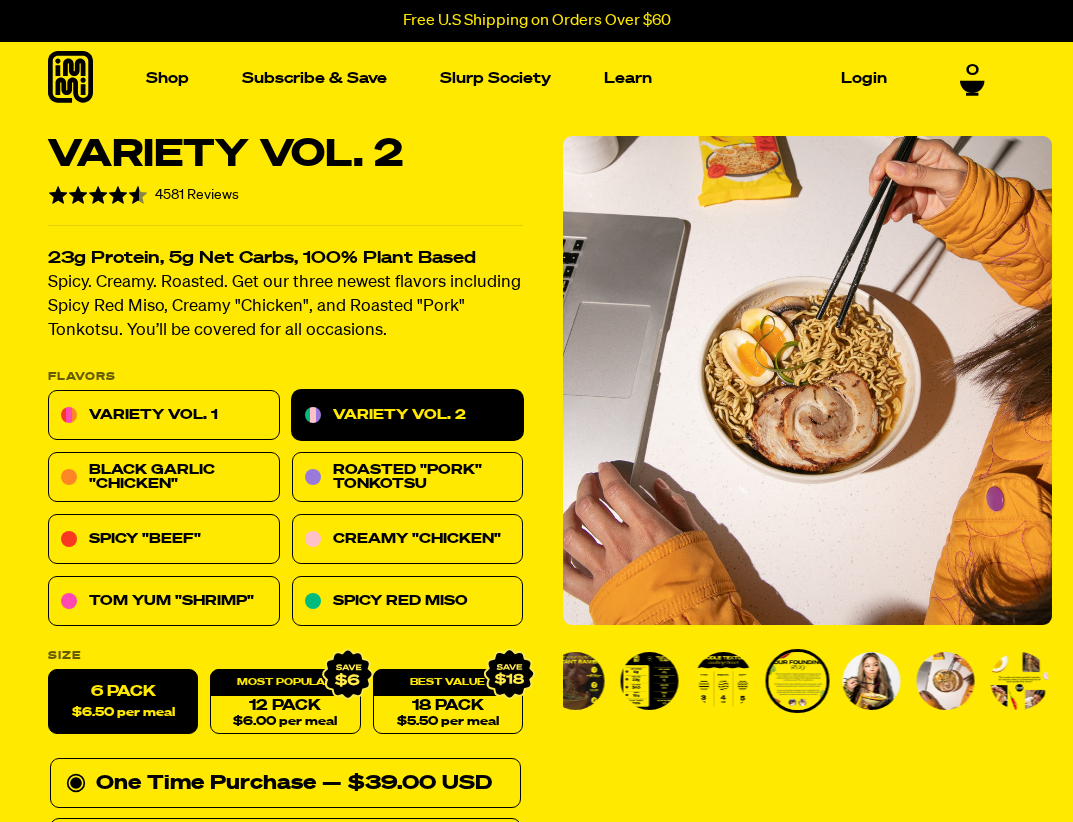 click at bounding box center [1020, 681] 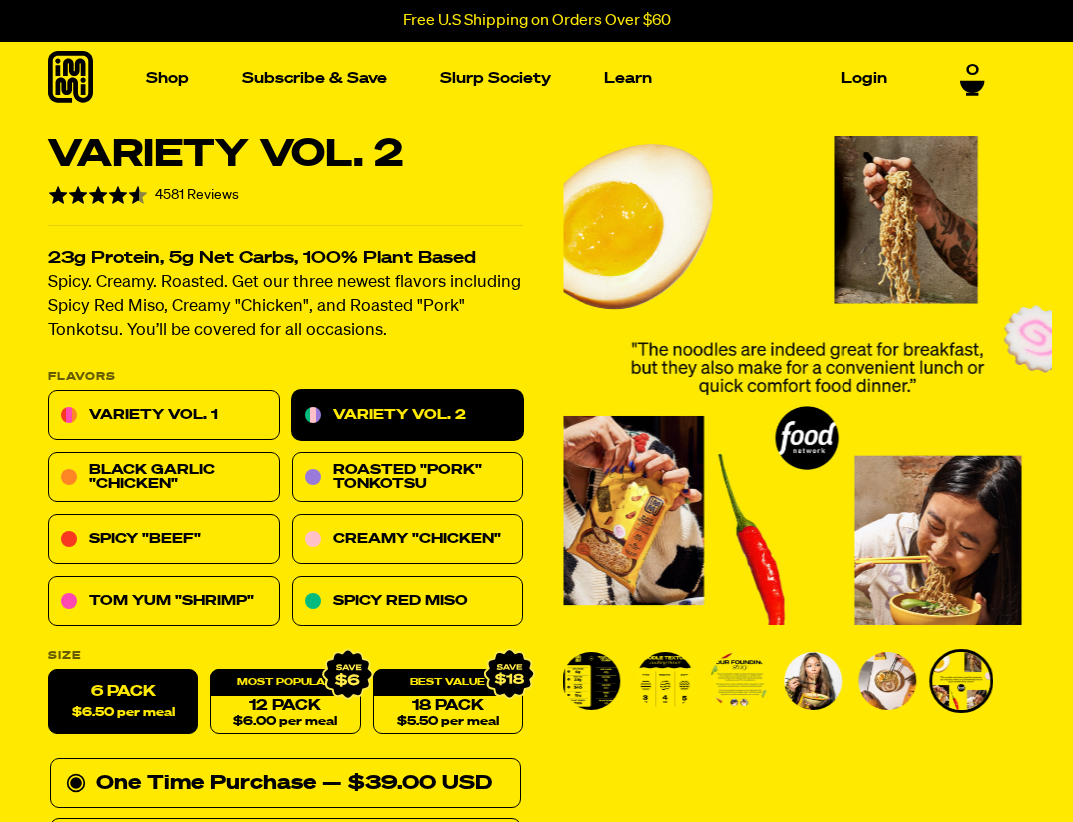 drag, startPoint x: 1050, startPoint y: 685, endPoint x: 663, endPoint y: 659, distance: 387.8724 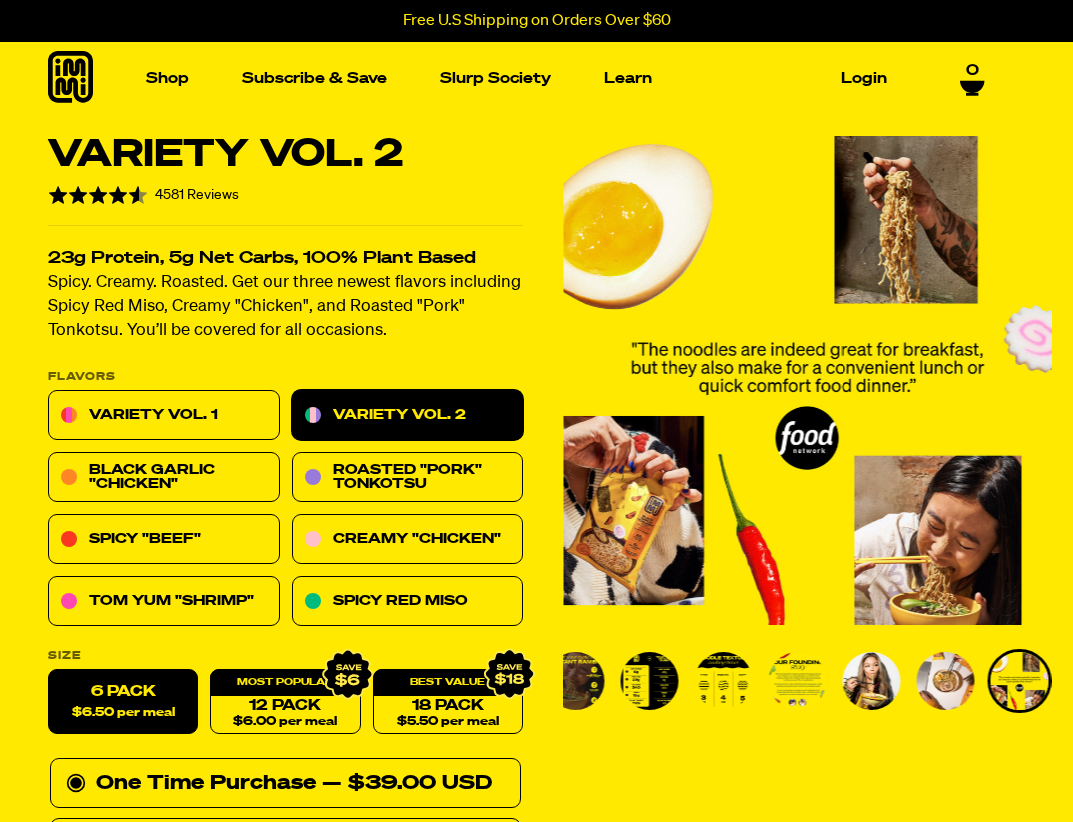click at bounding box center [946, 681] 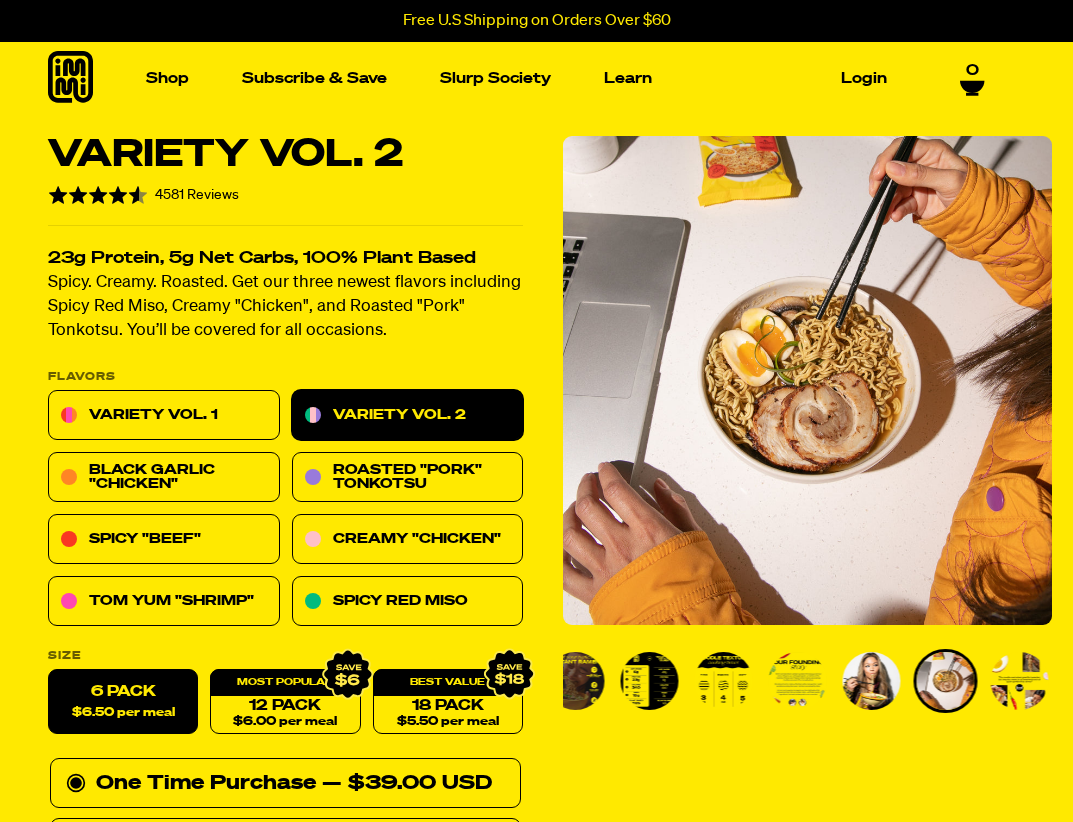 click at bounding box center [872, 681] 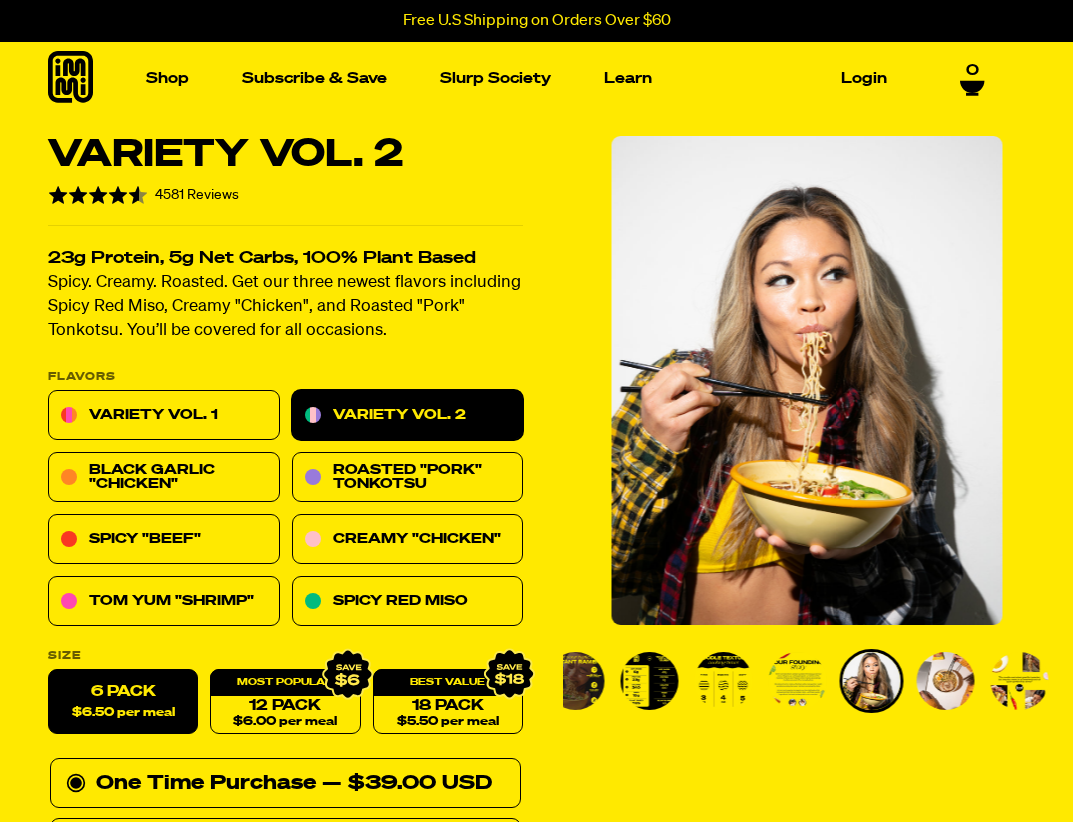 click at bounding box center (798, 681) 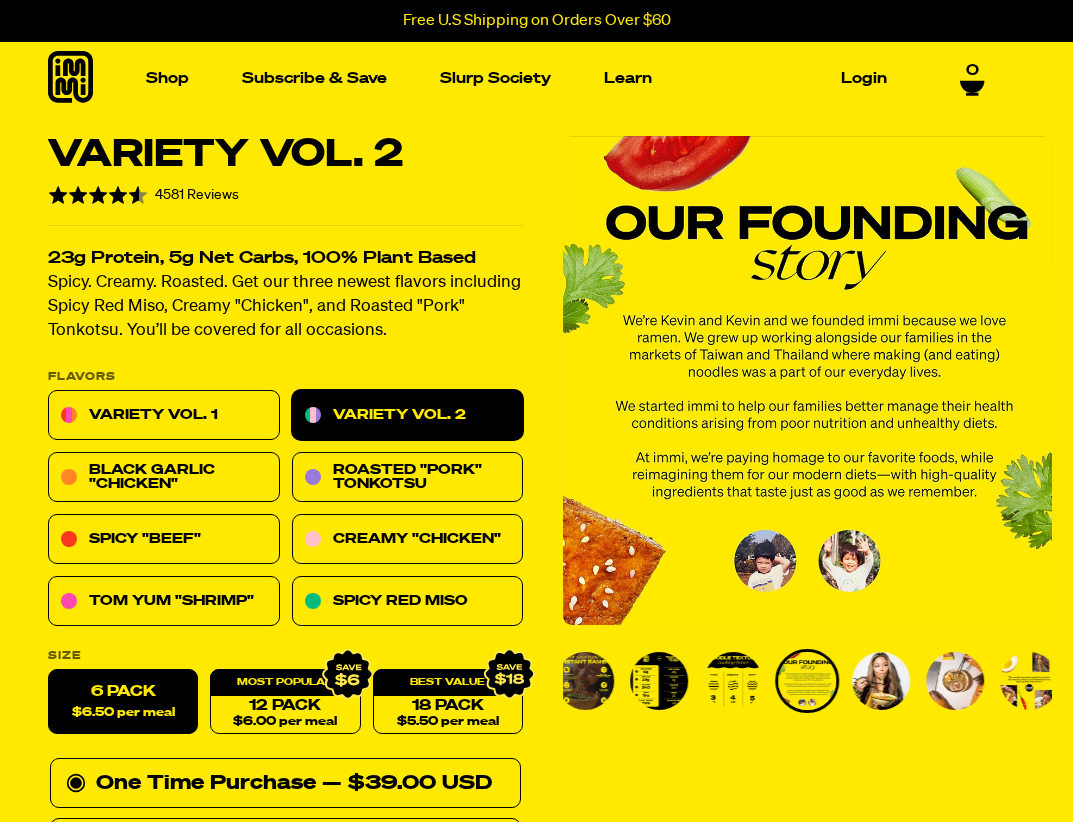 click at bounding box center [733, 681] 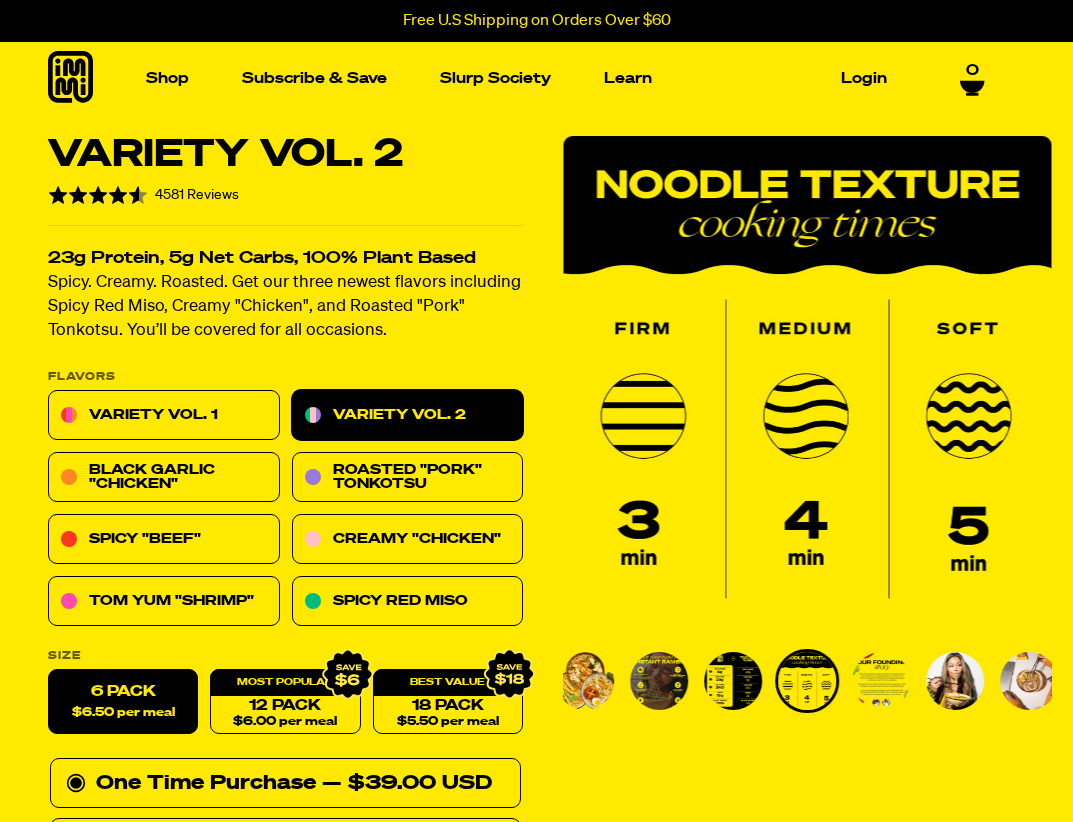 click at bounding box center (733, 681) 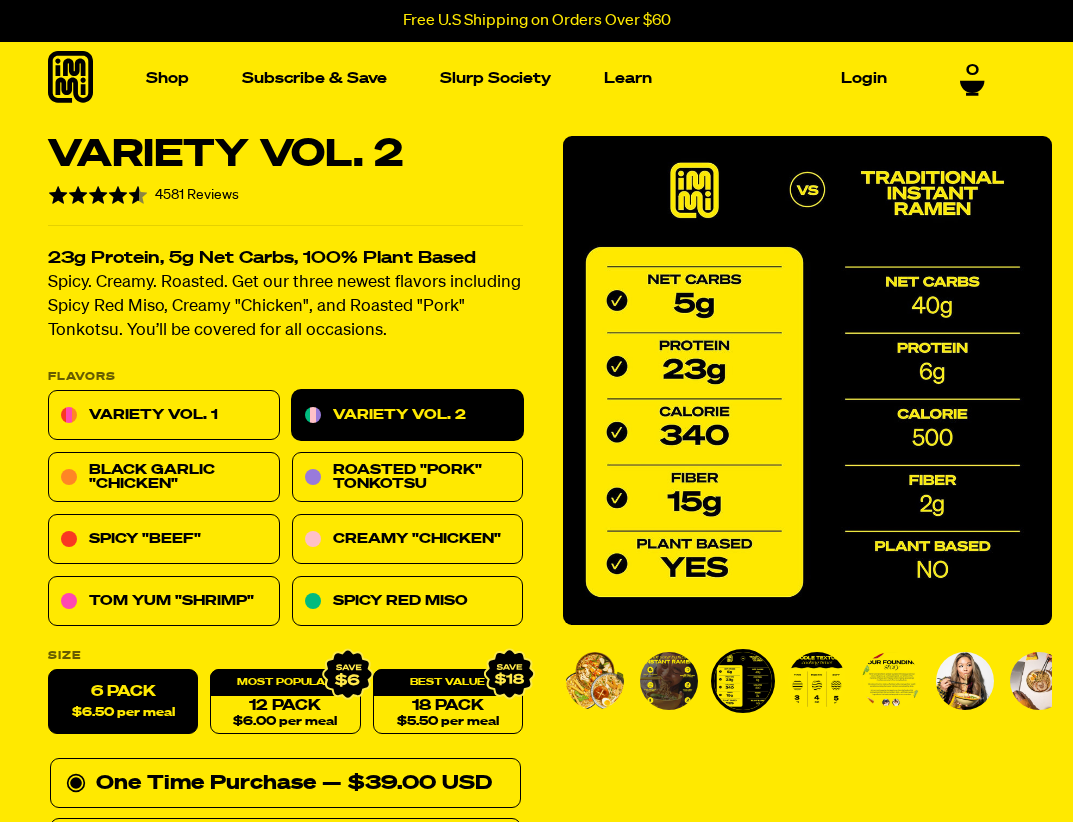 click at bounding box center (669, 681) 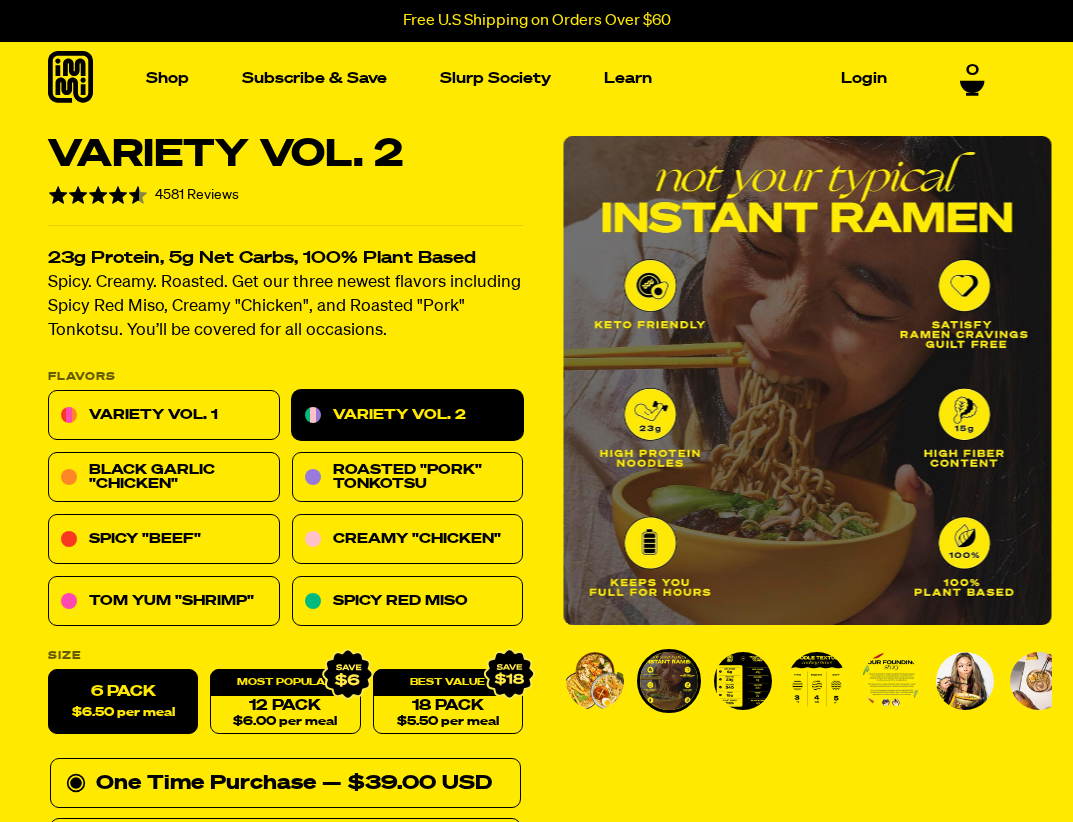 click at bounding box center (669, 681) 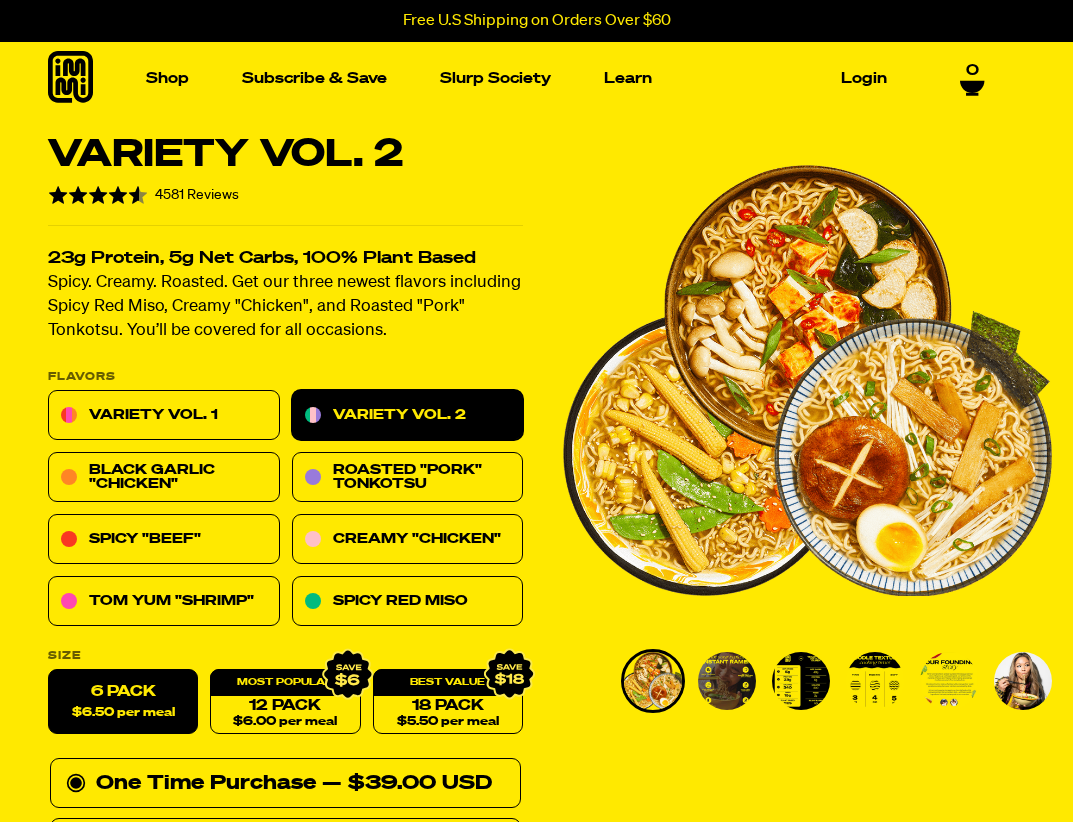 drag, startPoint x: 664, startPoint y: 682, endPoint x: 956, endPoint y: 710, distance: 293.3394 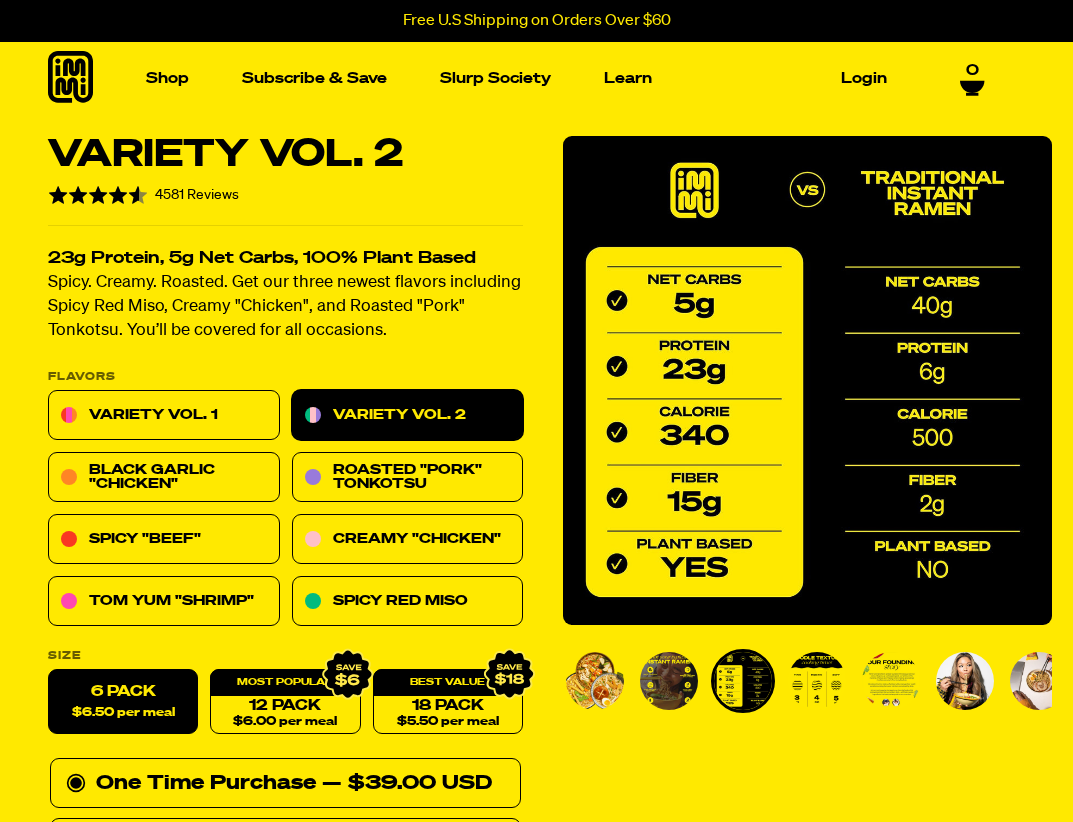click at bounding box center [595, 681] 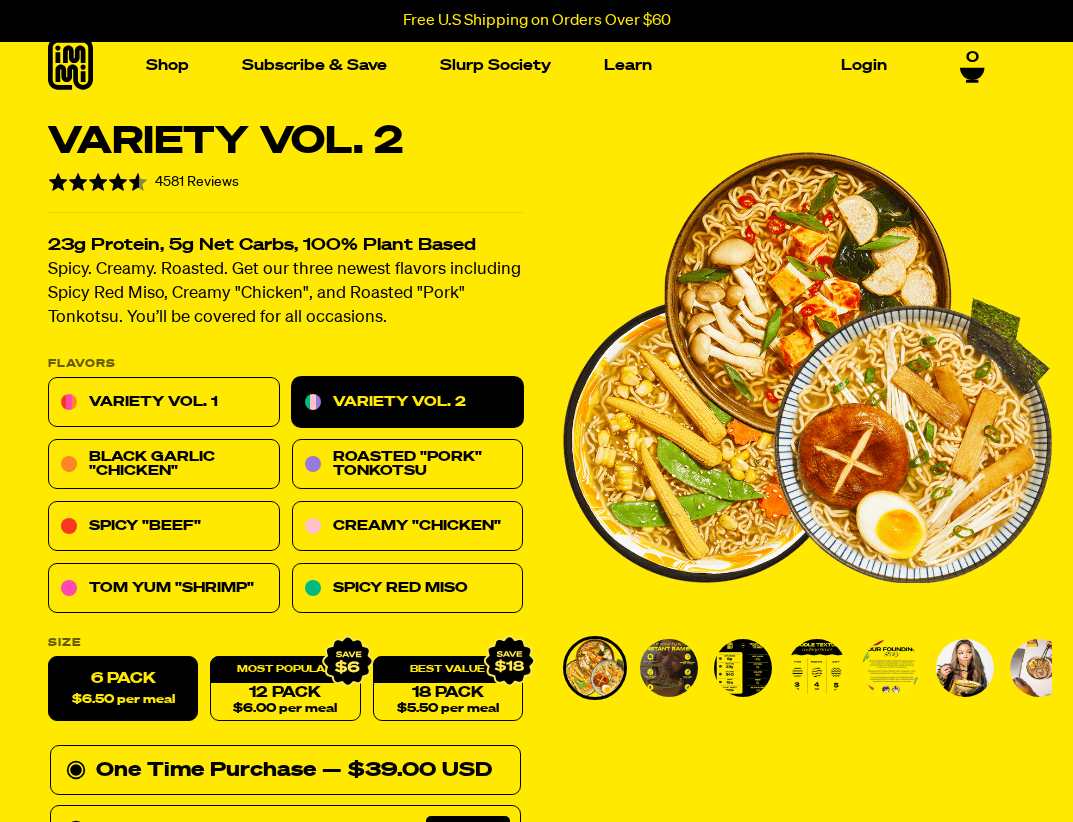 scroll, scrollTop: 0, scrollLeft: 0, axis: both 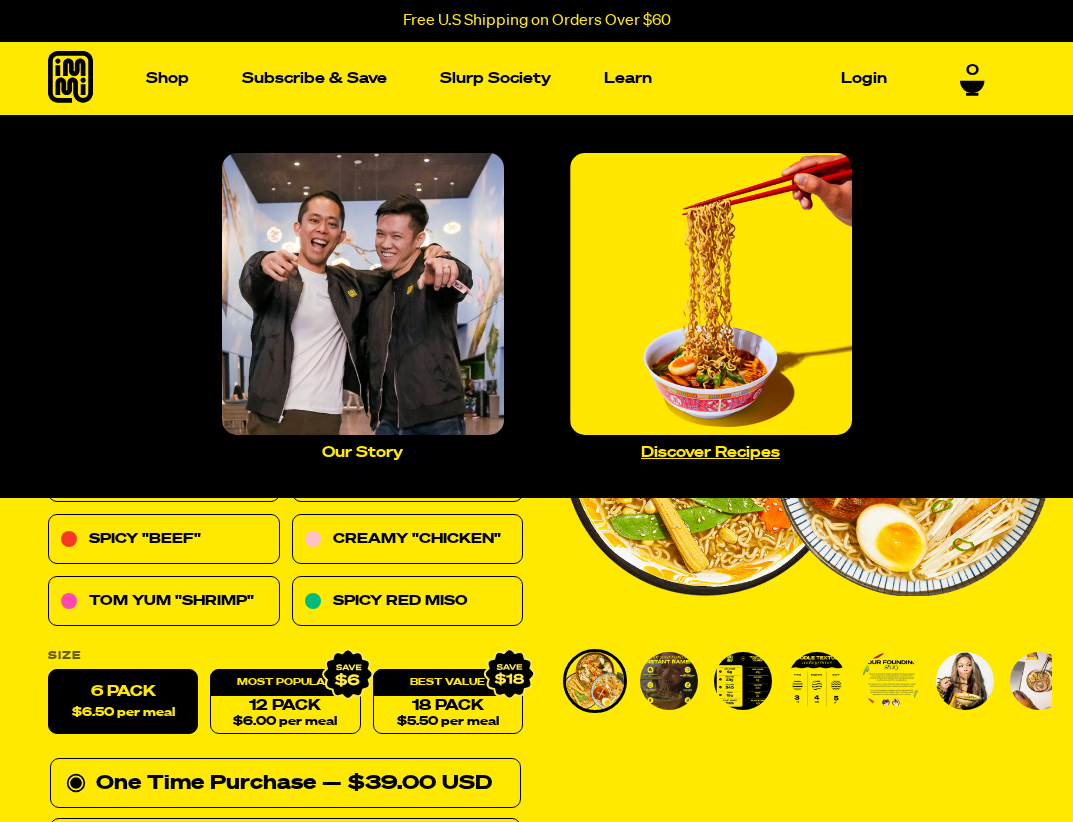 click at bounding box center [711, 294] 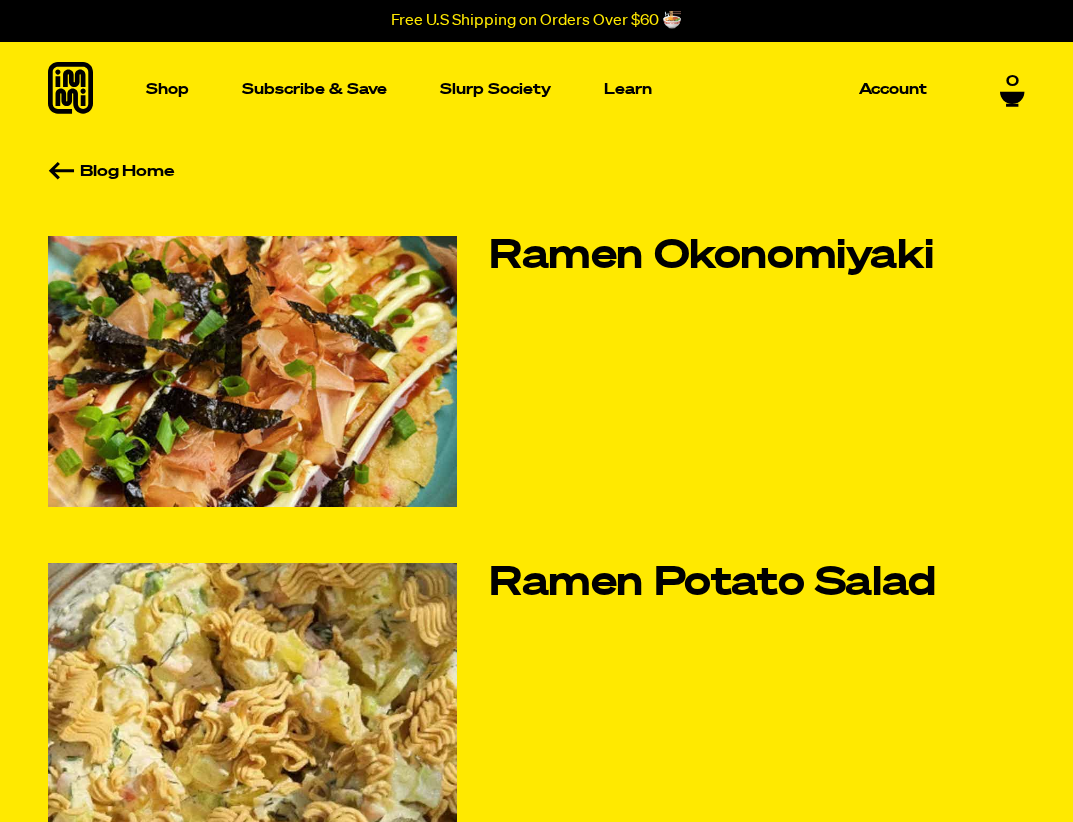 scroll, scrollTop: 0, scrollLeft: 0, axis: both 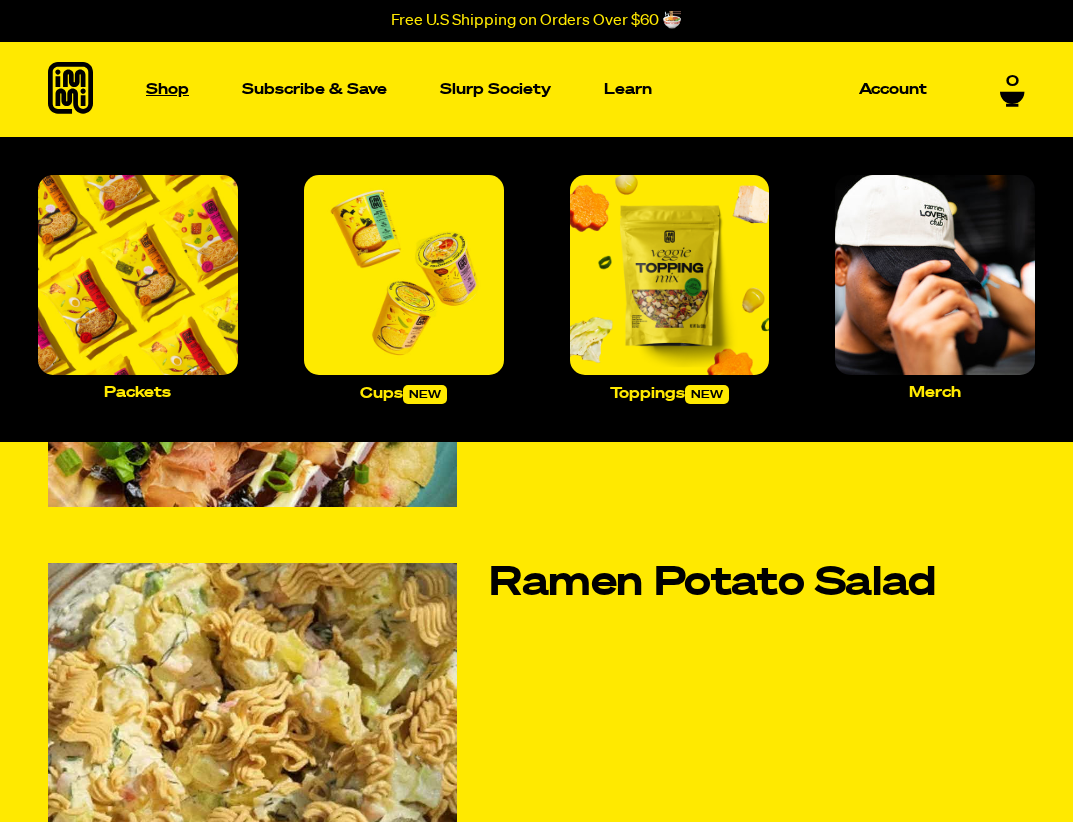 click on "Shop" at bounding box center [167, 89] 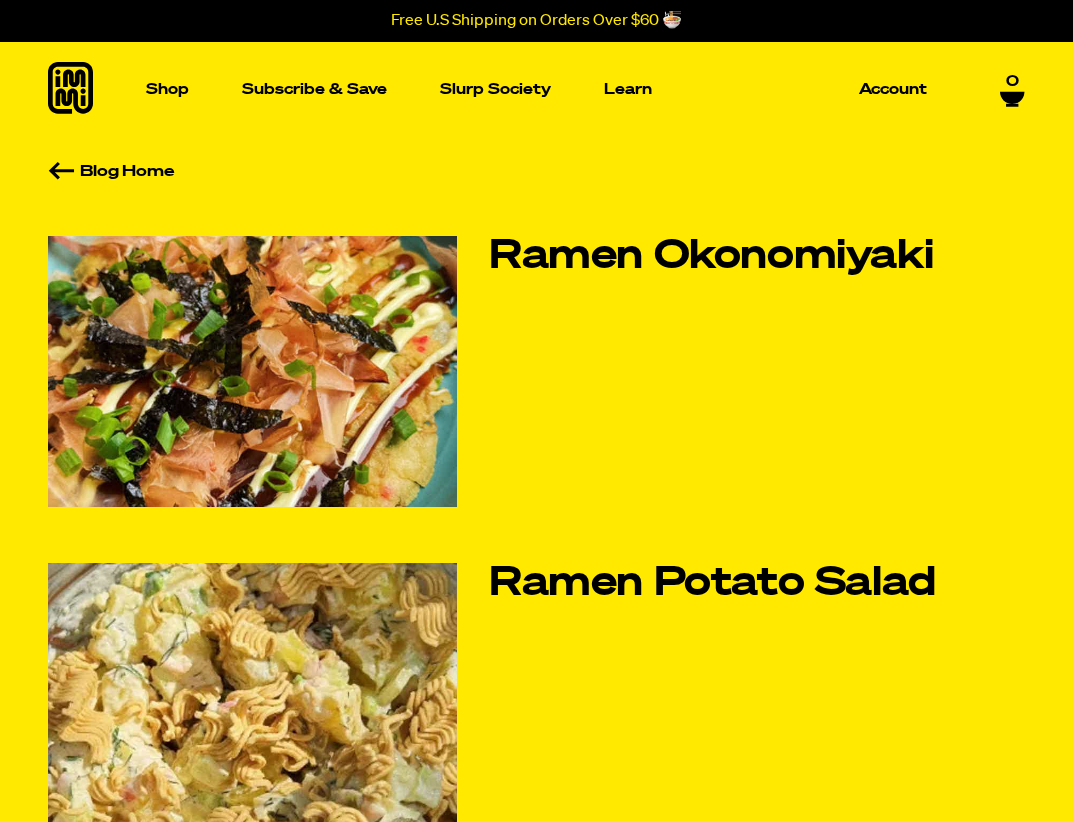 click 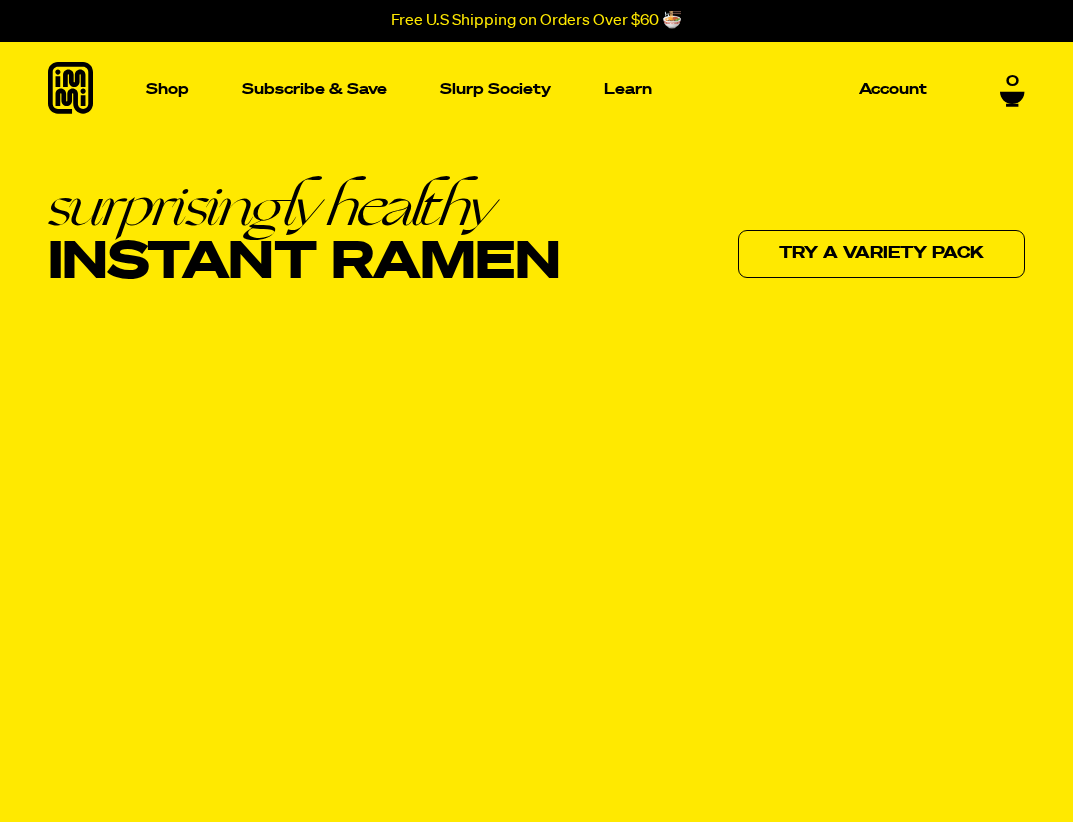 scroll, scrollTop: 0, scrollLeft: 0, axis: both 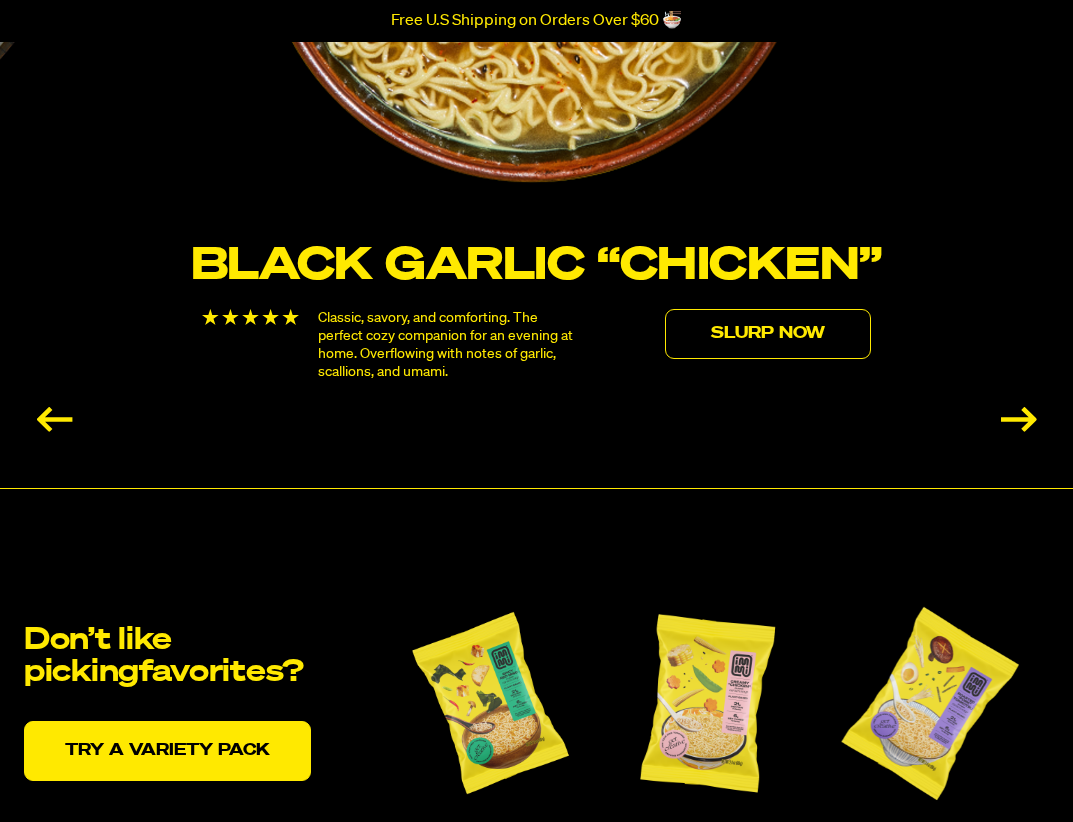 click on "Slurp Now" at bounding box center (768, 334) 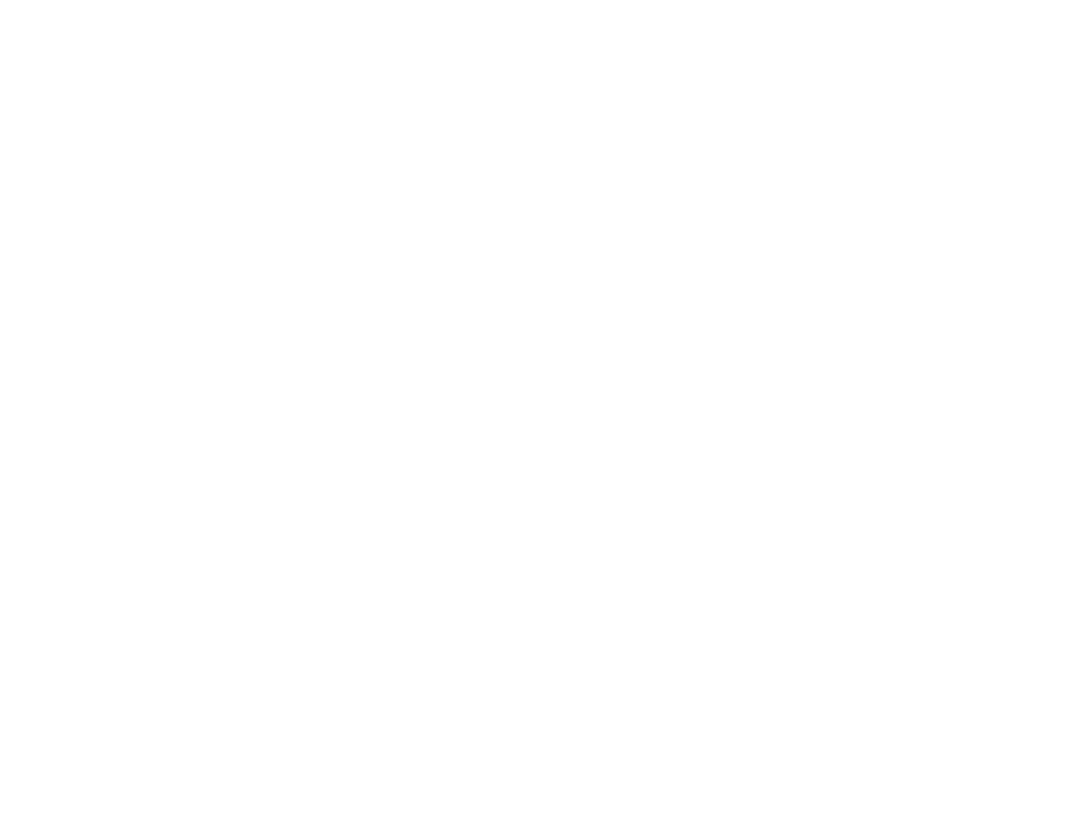 scroll, scrollTop: 0, scrollLeft: 0, axis: both 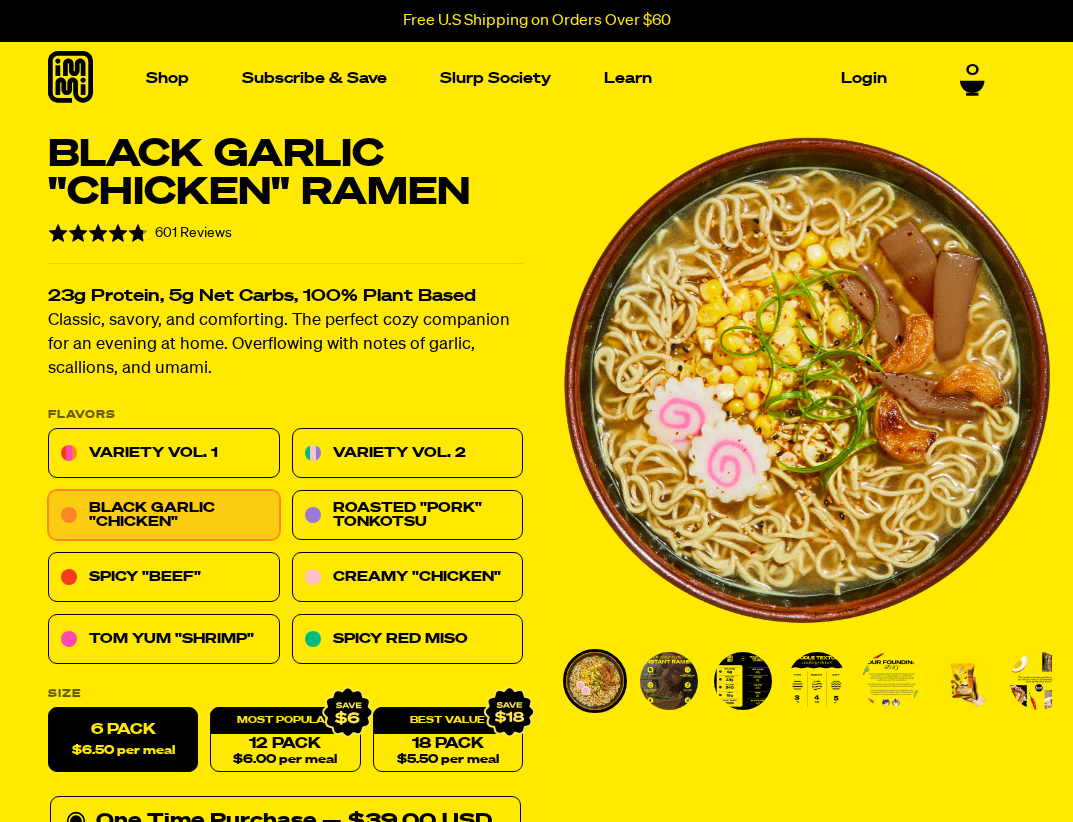 click at bounding box center (669, 681) 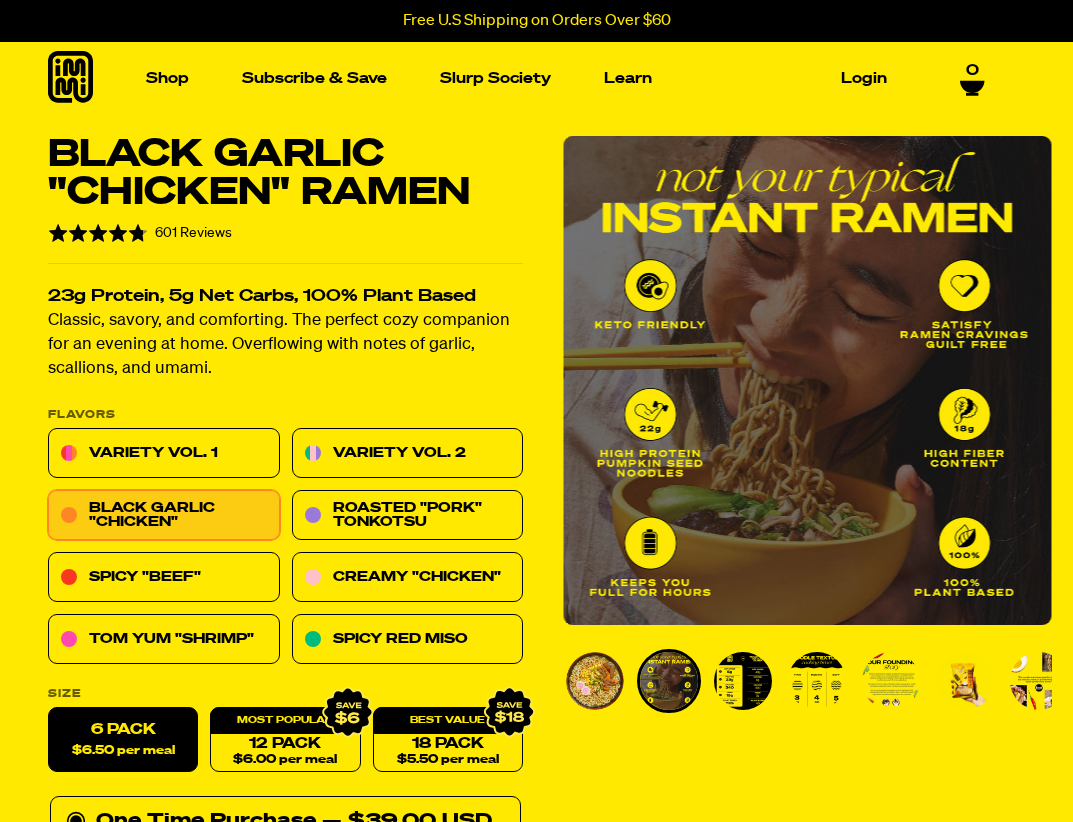 click at bounding box center [743, 681] 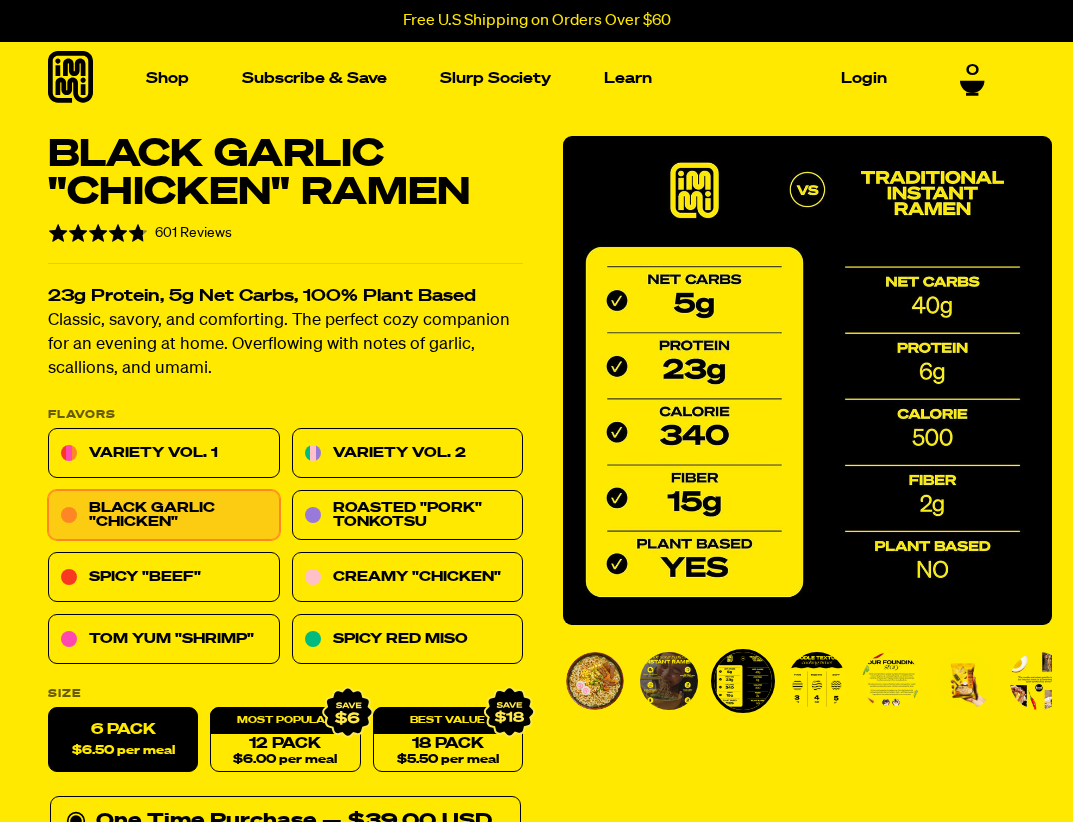 click at bounding box center (817, 681) 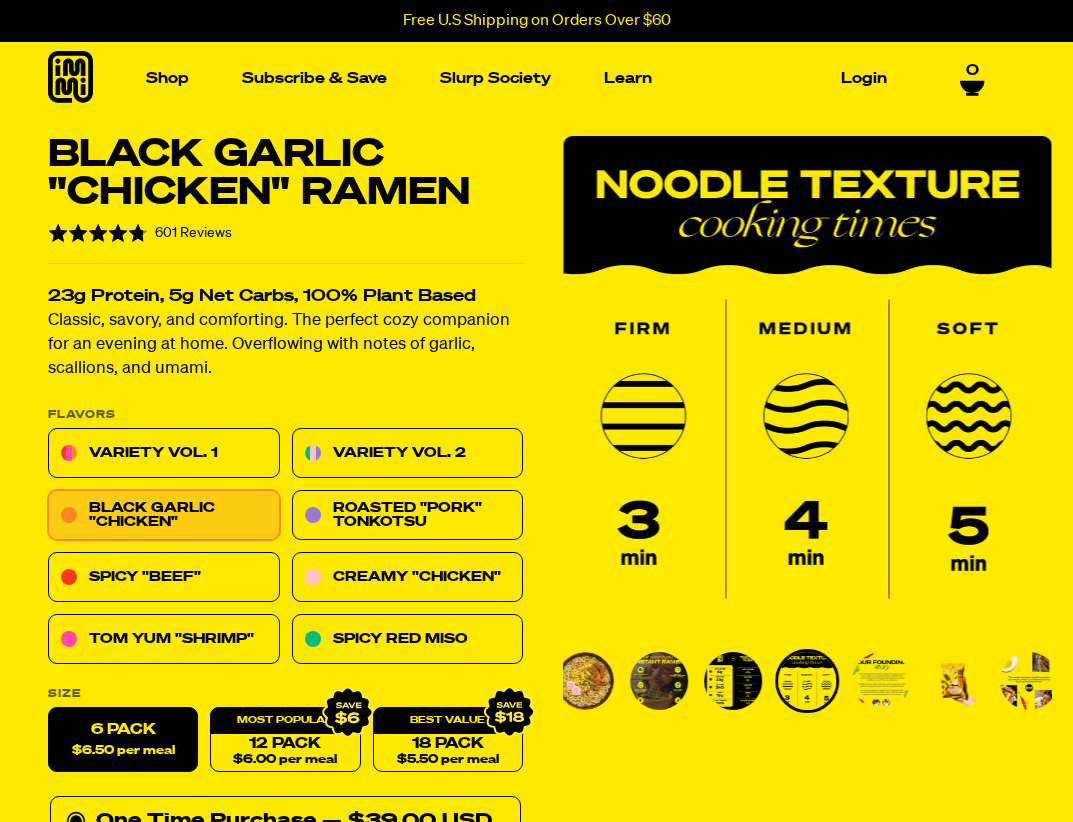 click at bounding box center (733, 681) 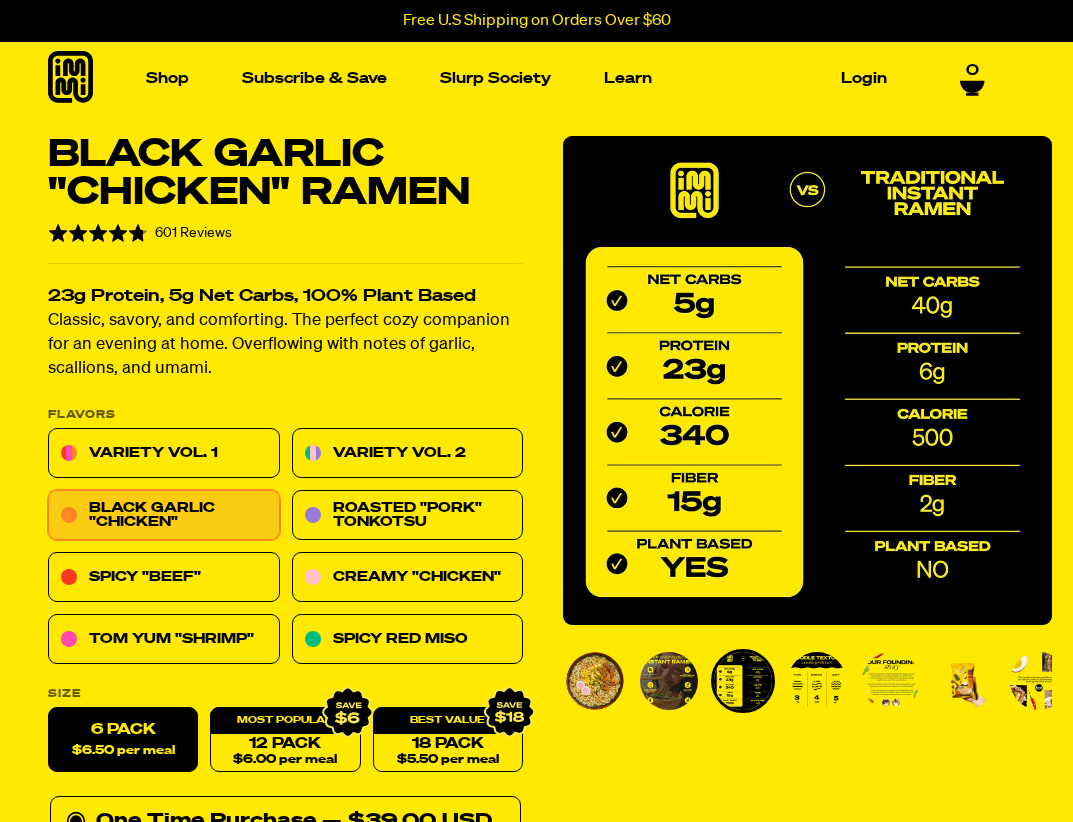 click at bounding box center (817, 681) 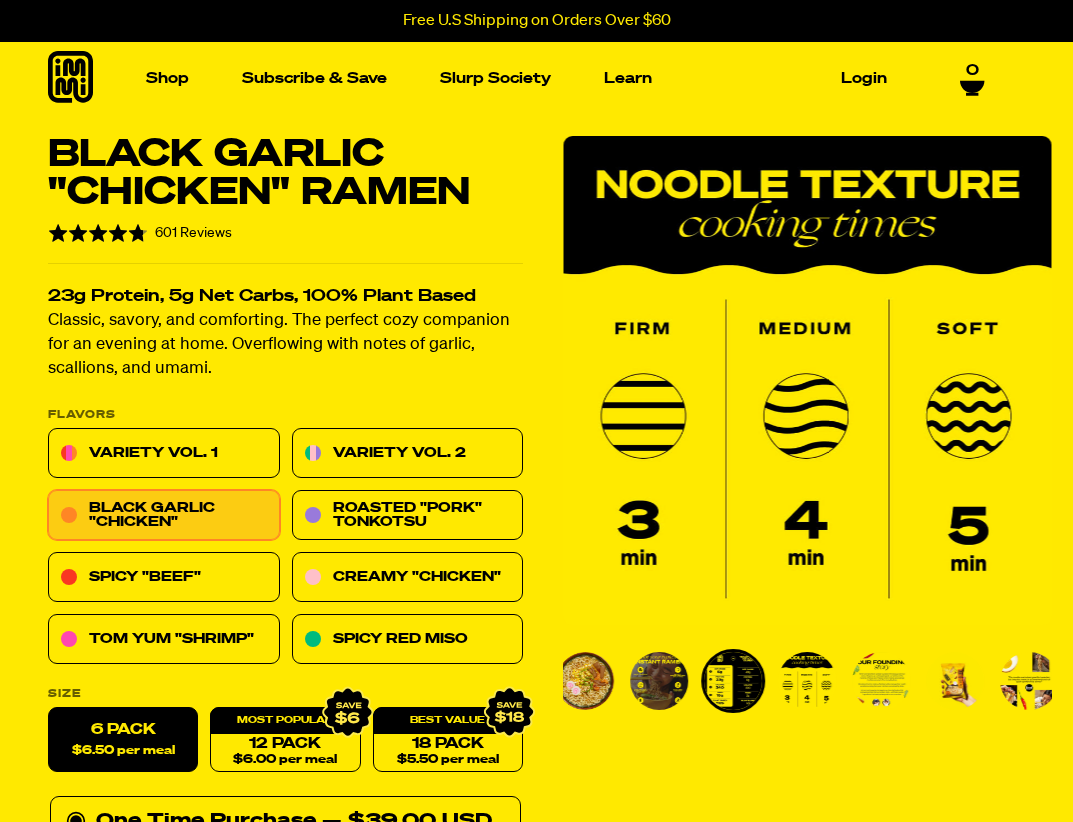 click at bounding box center [881, 681] 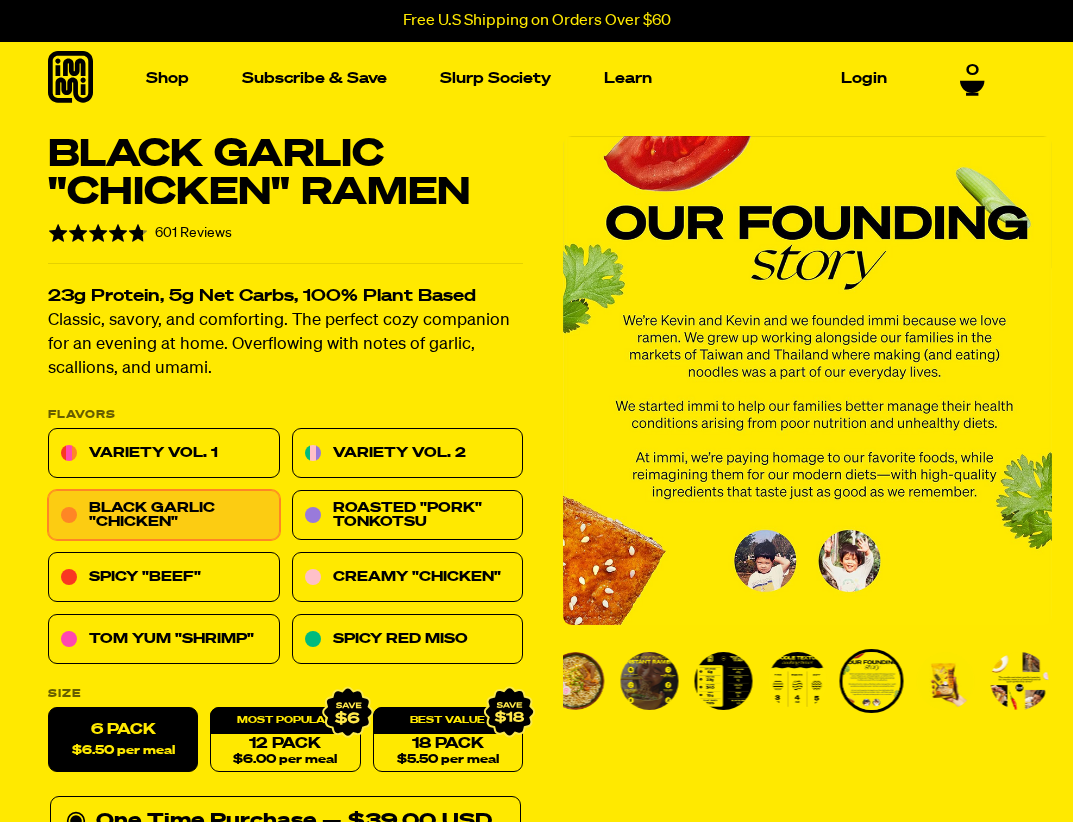 click at bounding box center [946, 681] 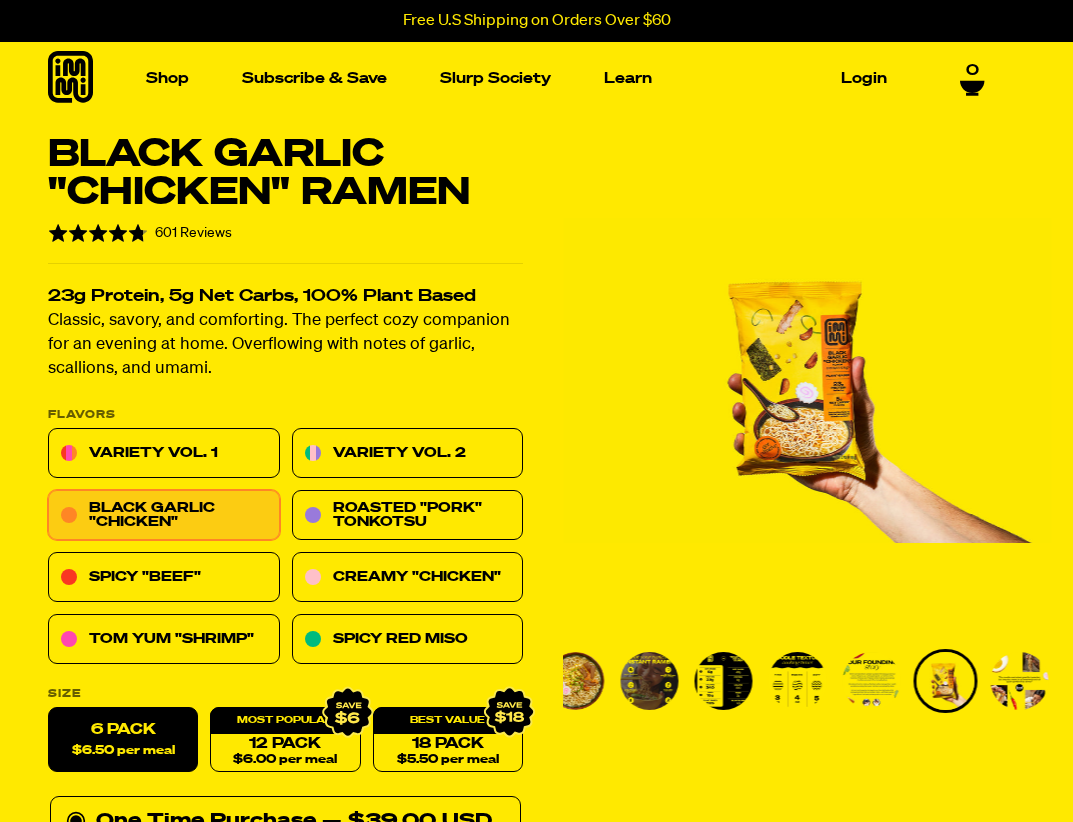 click at bounding box center (788, 681) 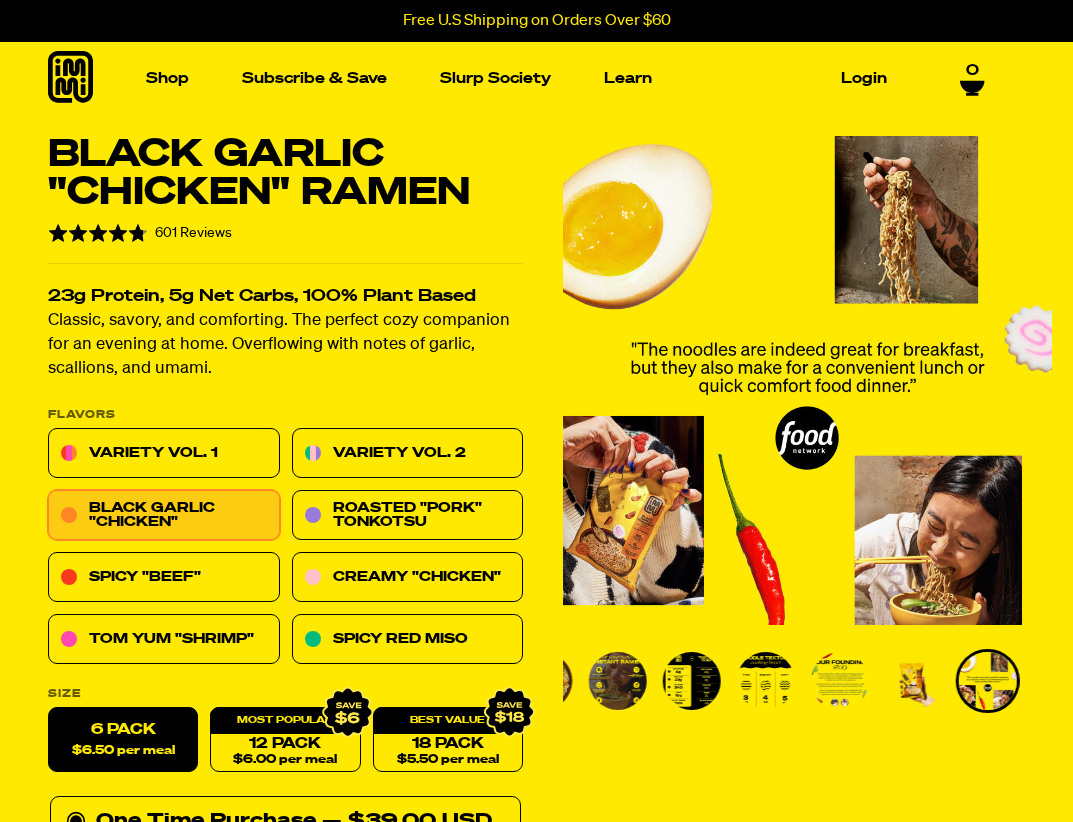 drag, startPoint x: 1059, startPoint y: 684, endPoint x: 738, endPoint y: 677, distance: 321.07632 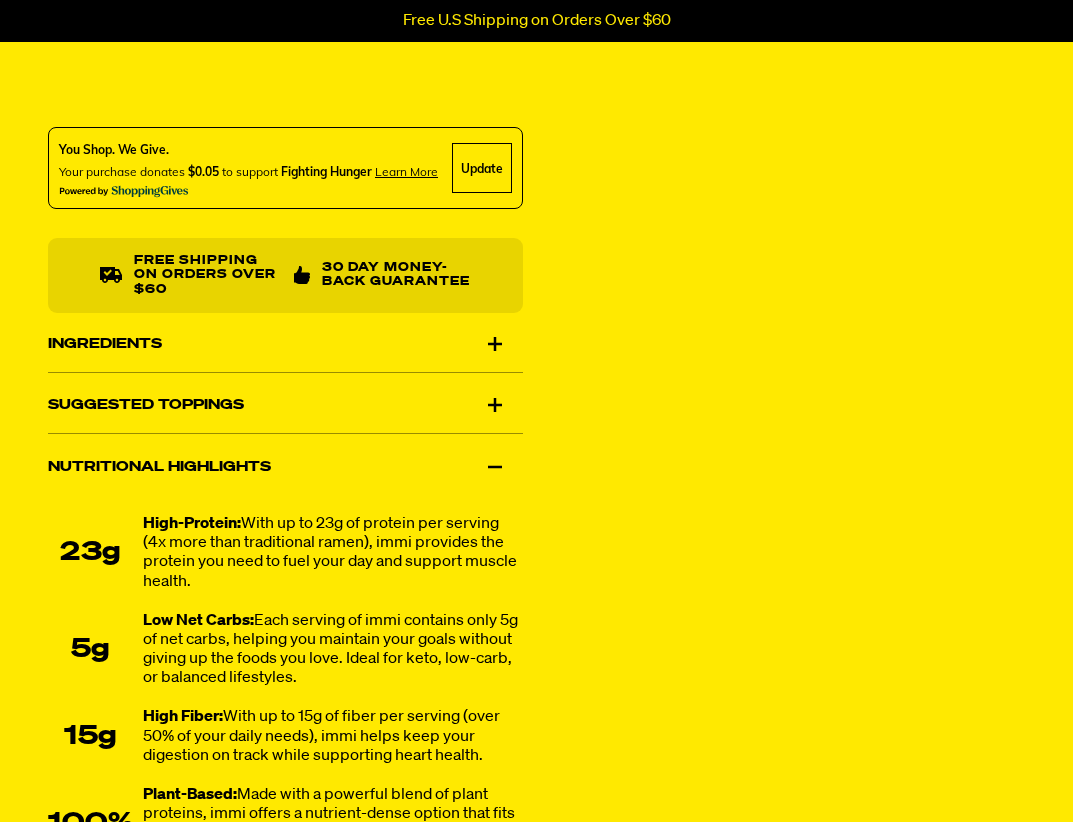 scroll, scrollTop: 1300, scrollLeft: 0, axis: vertical 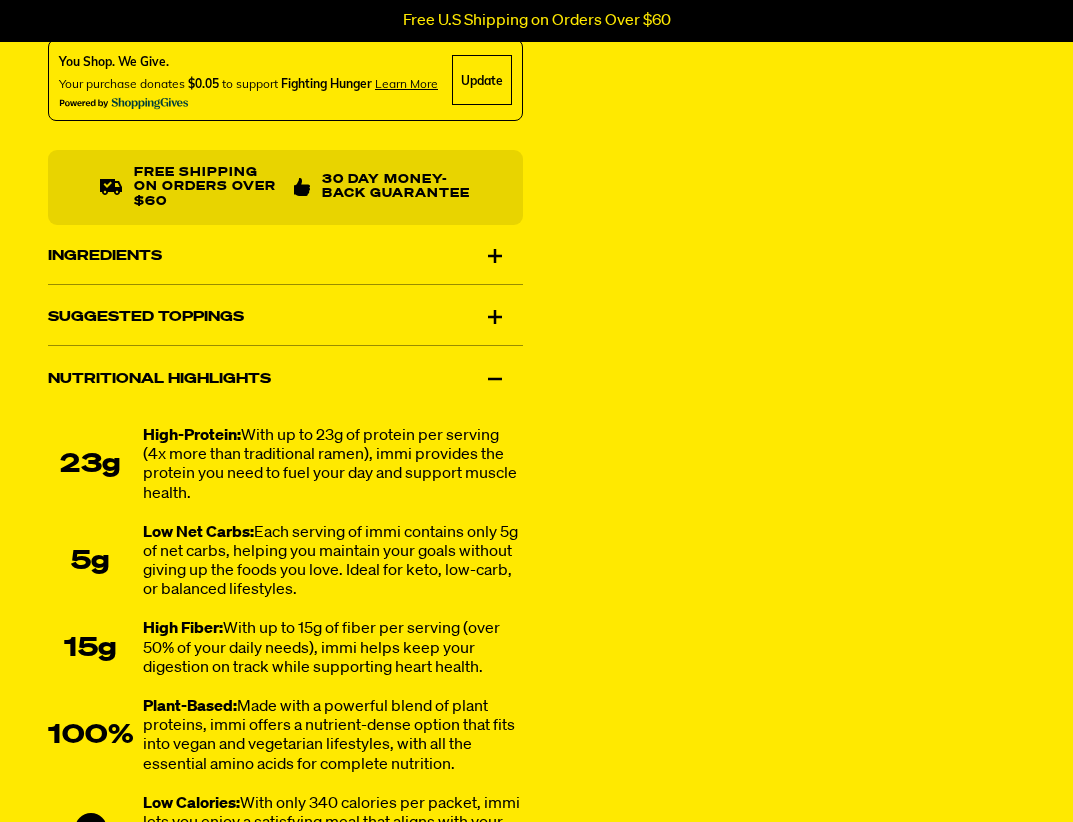 click on "Nutritional Highlights" at bounding box center [285, 379] 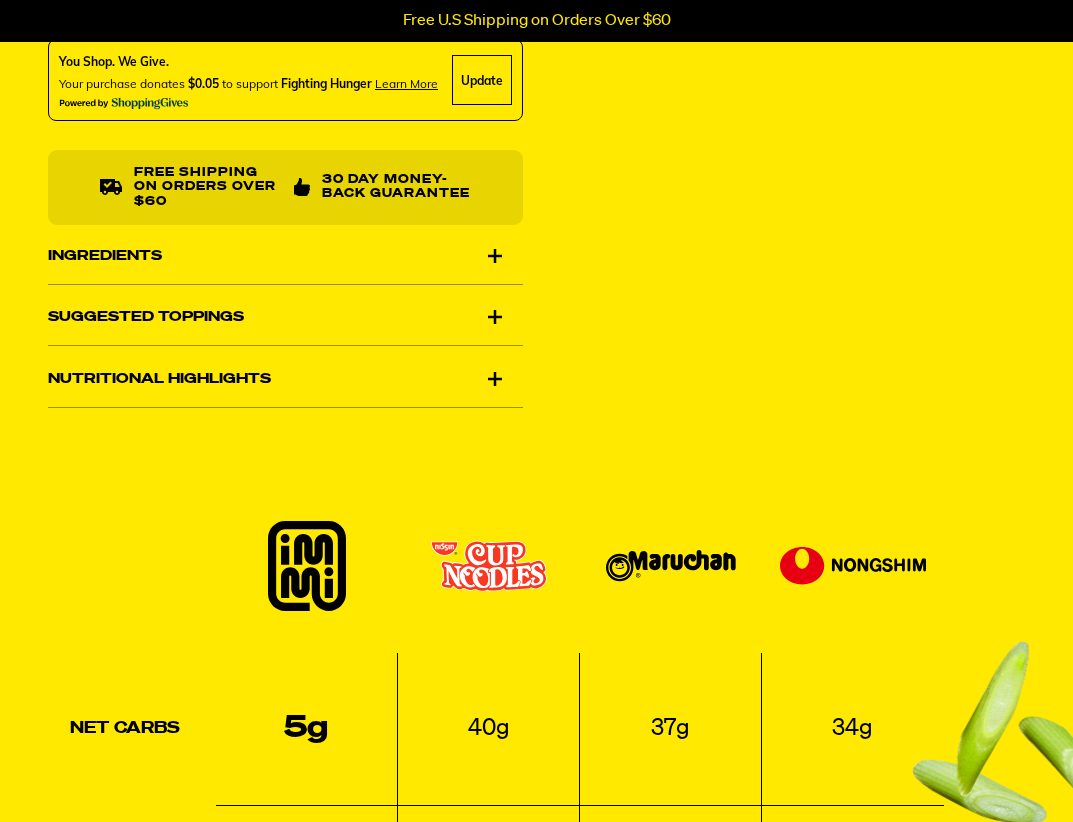 click on "Nutritional Highlights" at bounding box center (285, 379) 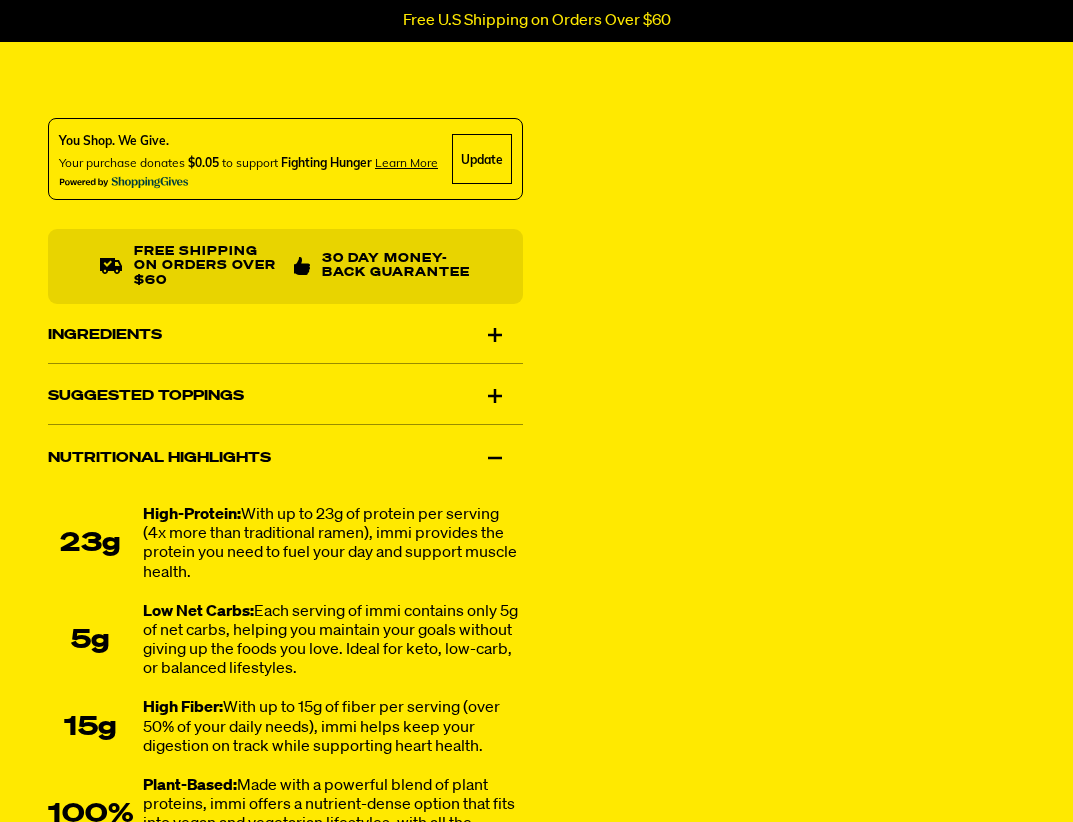 scroll, scrollTop: 1200, scrollLeft: 0, axis: vertical 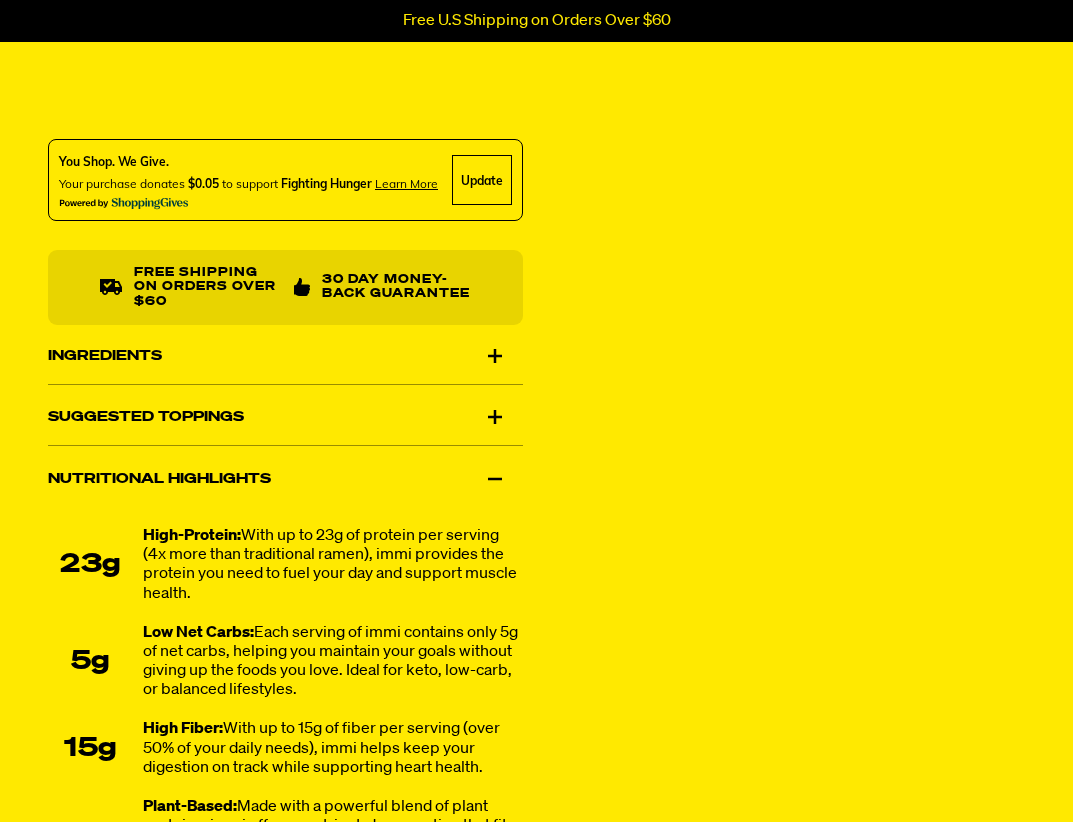 click on "Suggested Toppings" at bounding box center [285, 418] 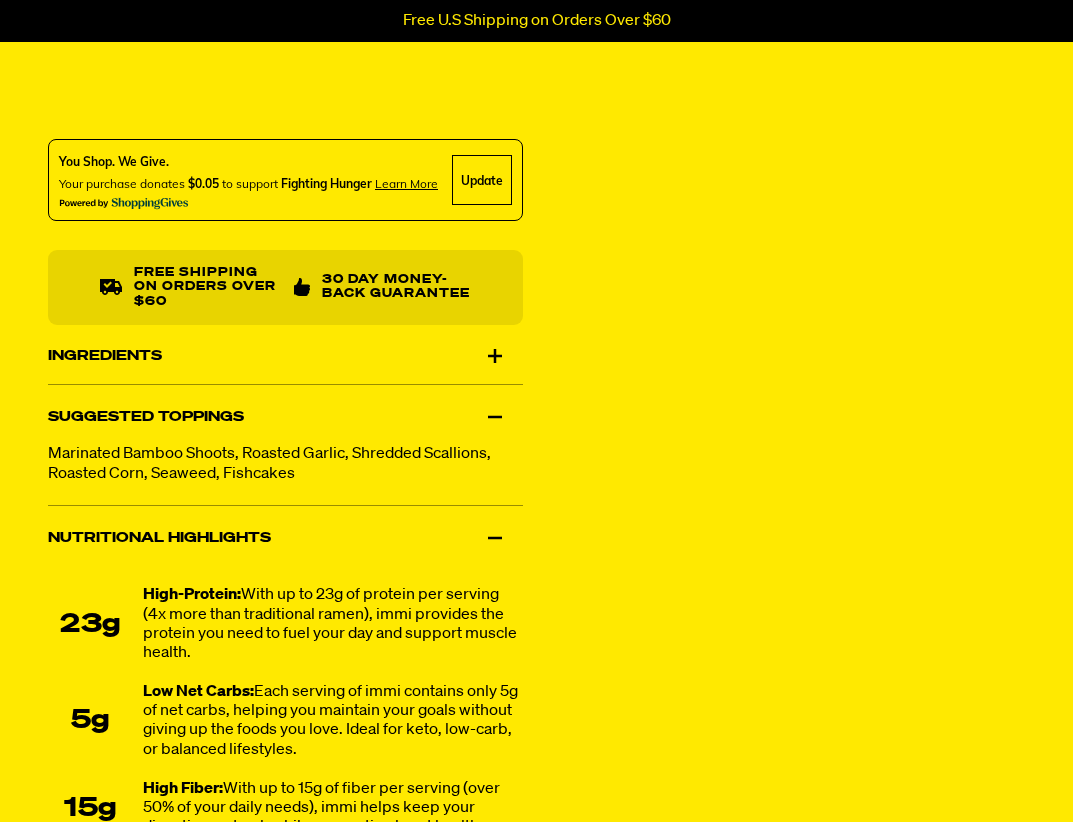 click on "Ingredients" at bounding box center (285, 356) 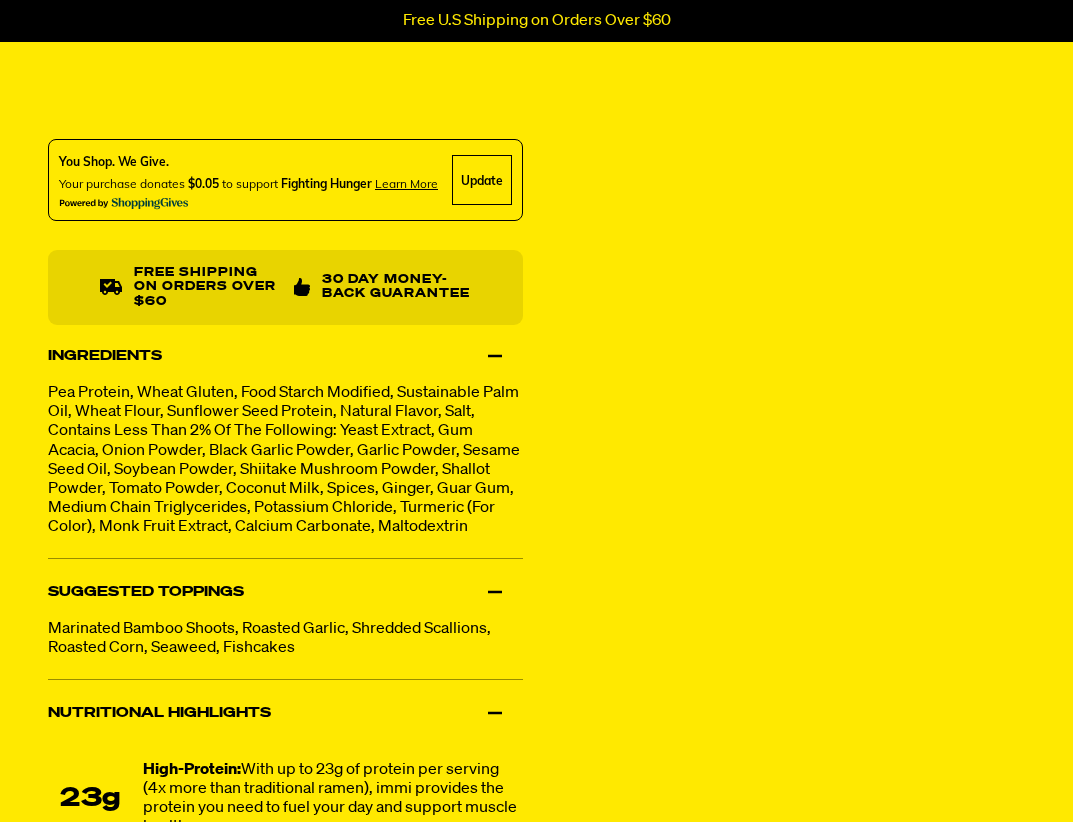 click on "Ingredients" at bounding box center (285, 356) 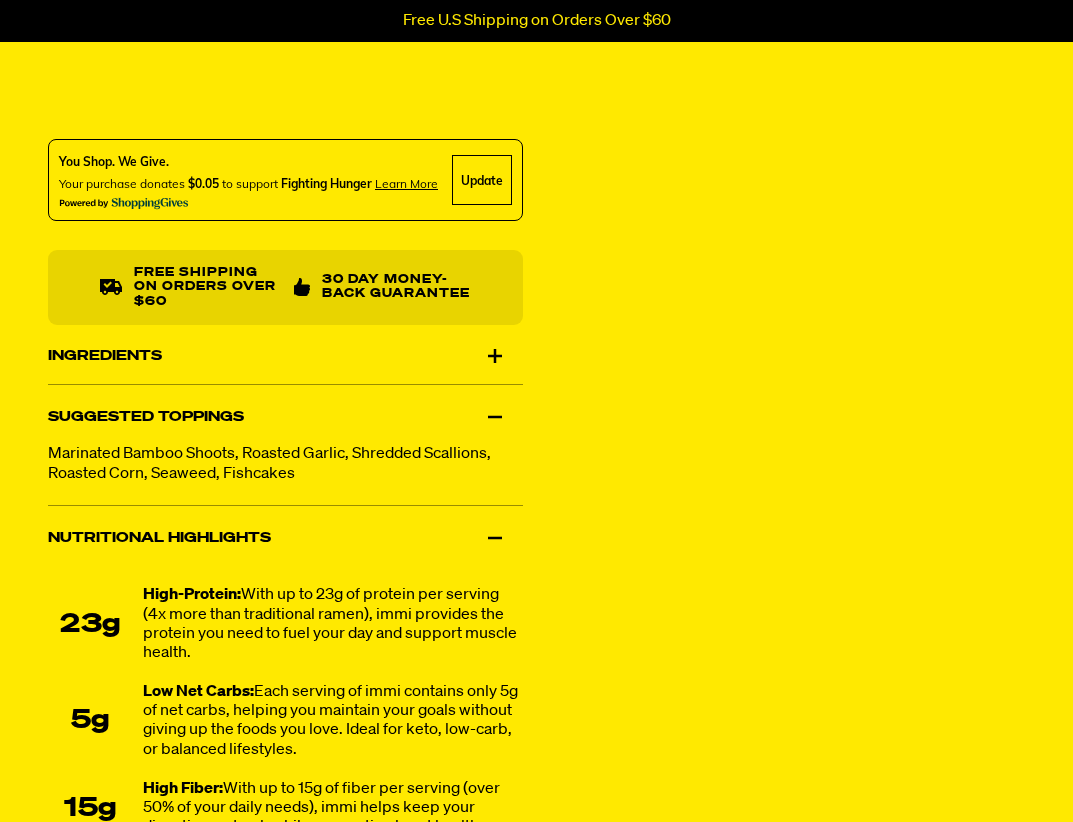 click on "Ingredients" at bounding box center (285, 356) 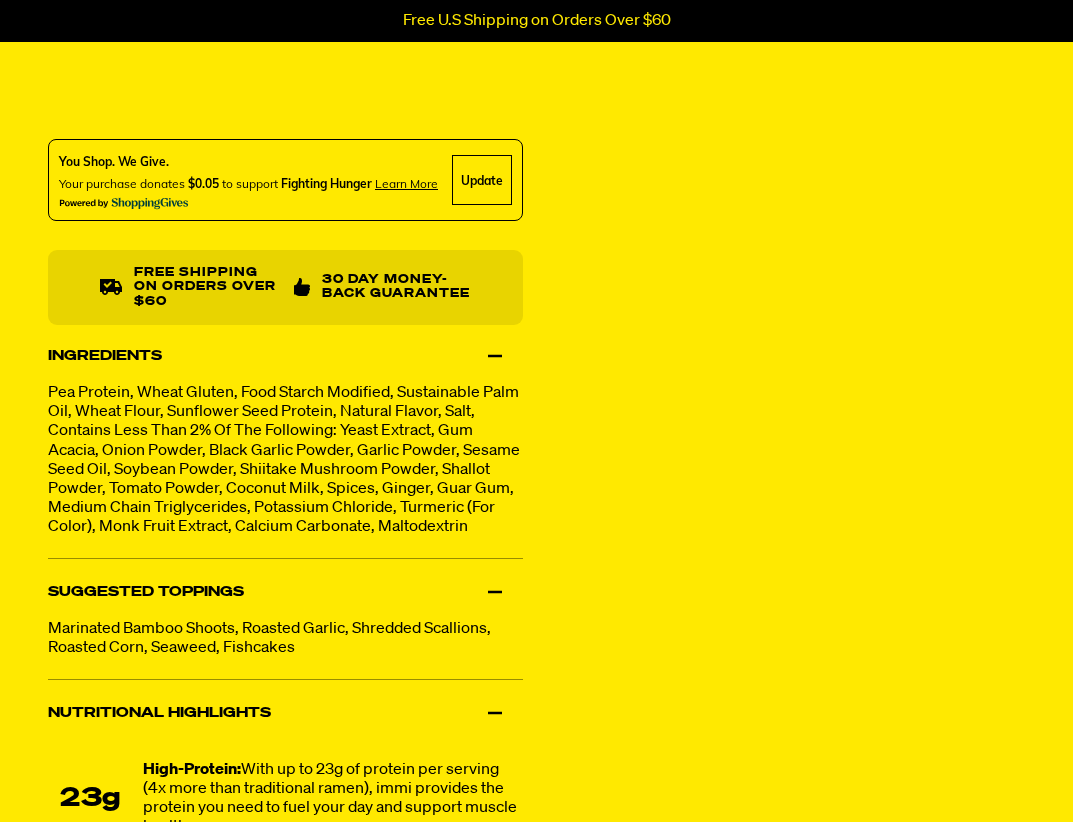 click on "Ingredients" at bounding box center [285, 356] 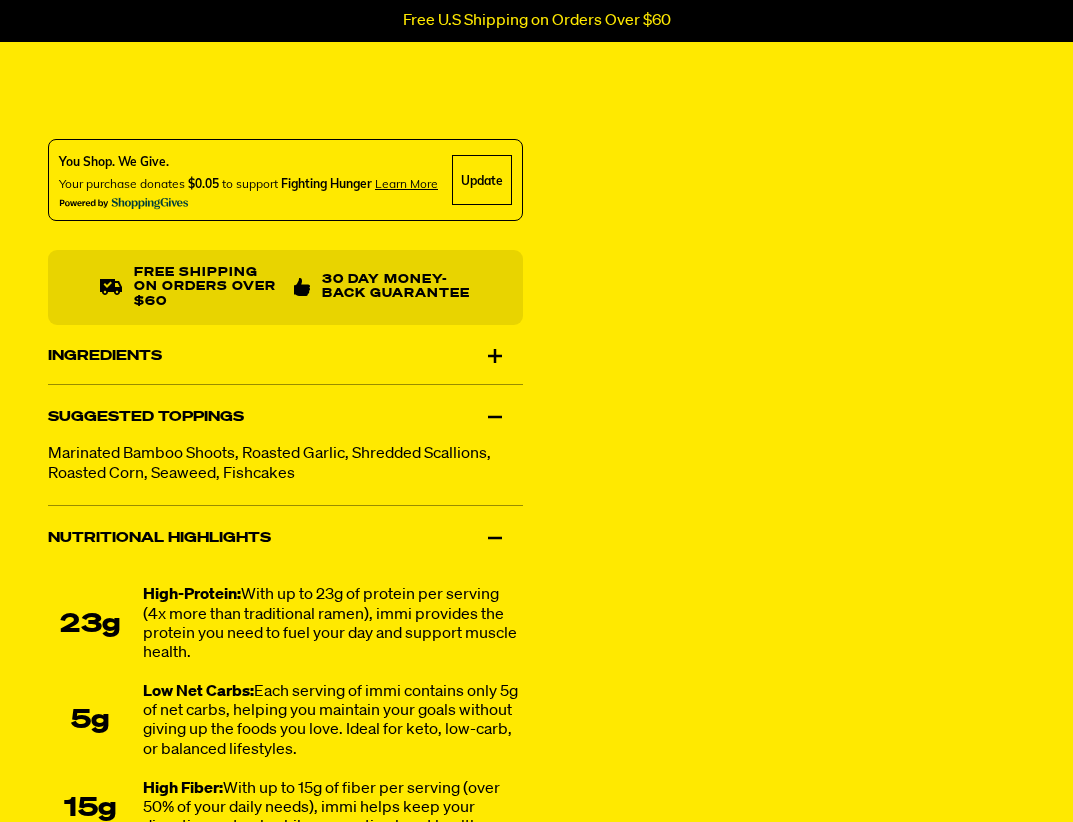 click on "Nutritional Highlights" at bounding box center (285, 539) 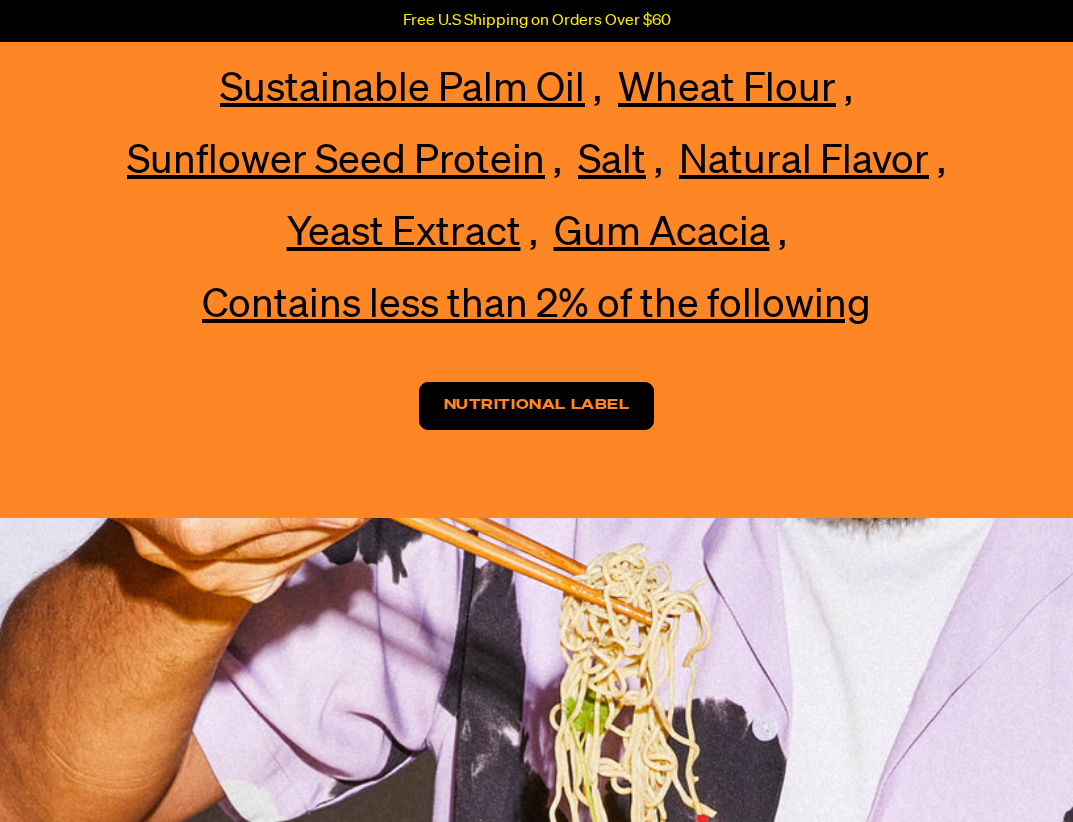 scroll, scrollTop: 4500, scrollLeft: 0, axis: vertical 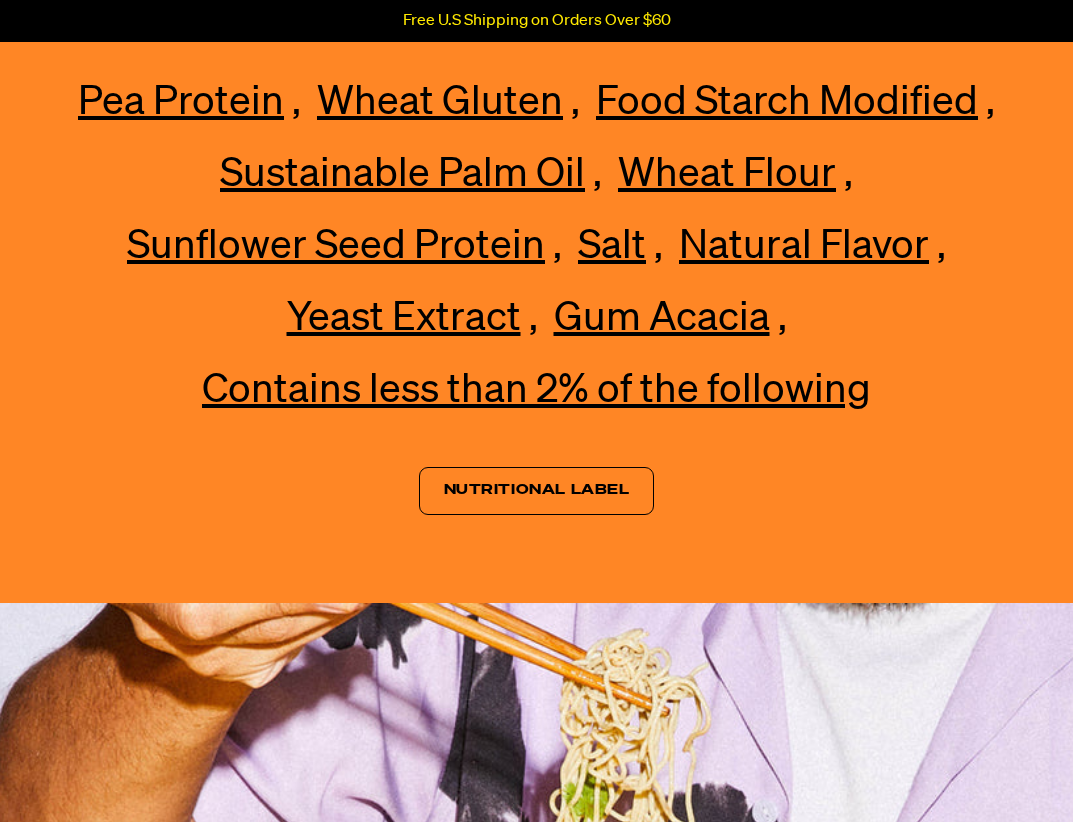 click on "Nutritional Label" at bounding box center (537, 491) 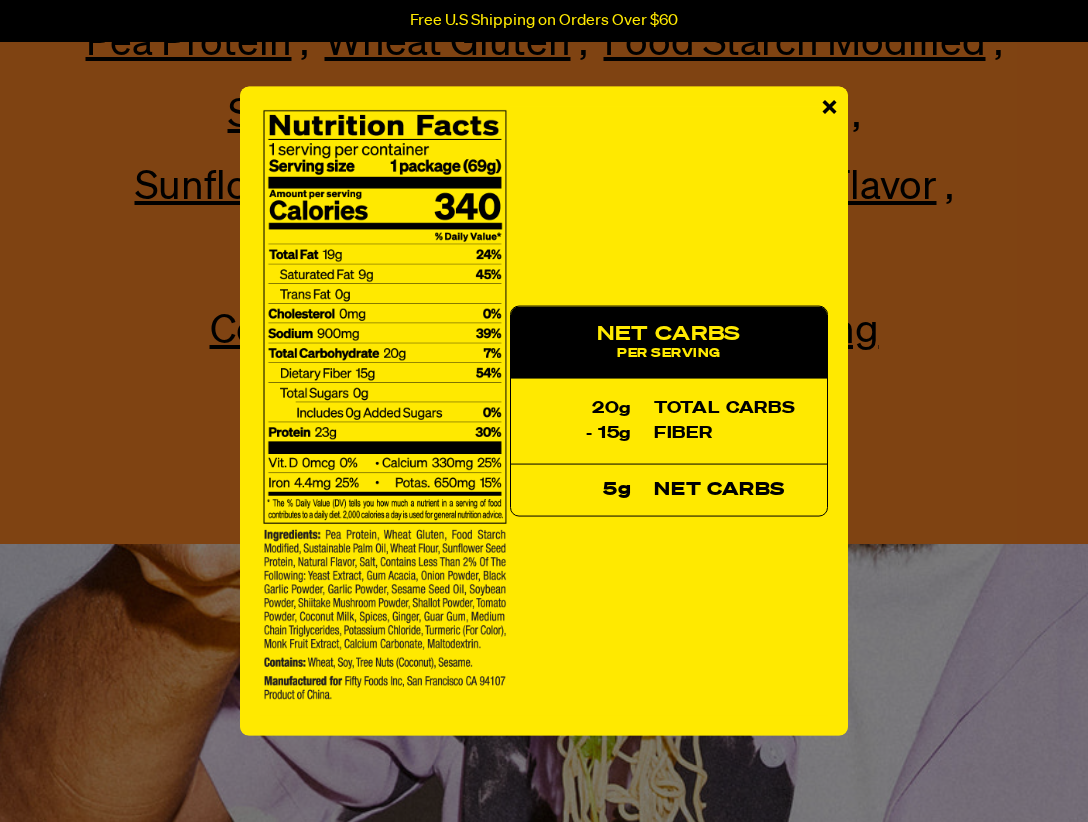 click on "×" at bounding box center (829, 109) 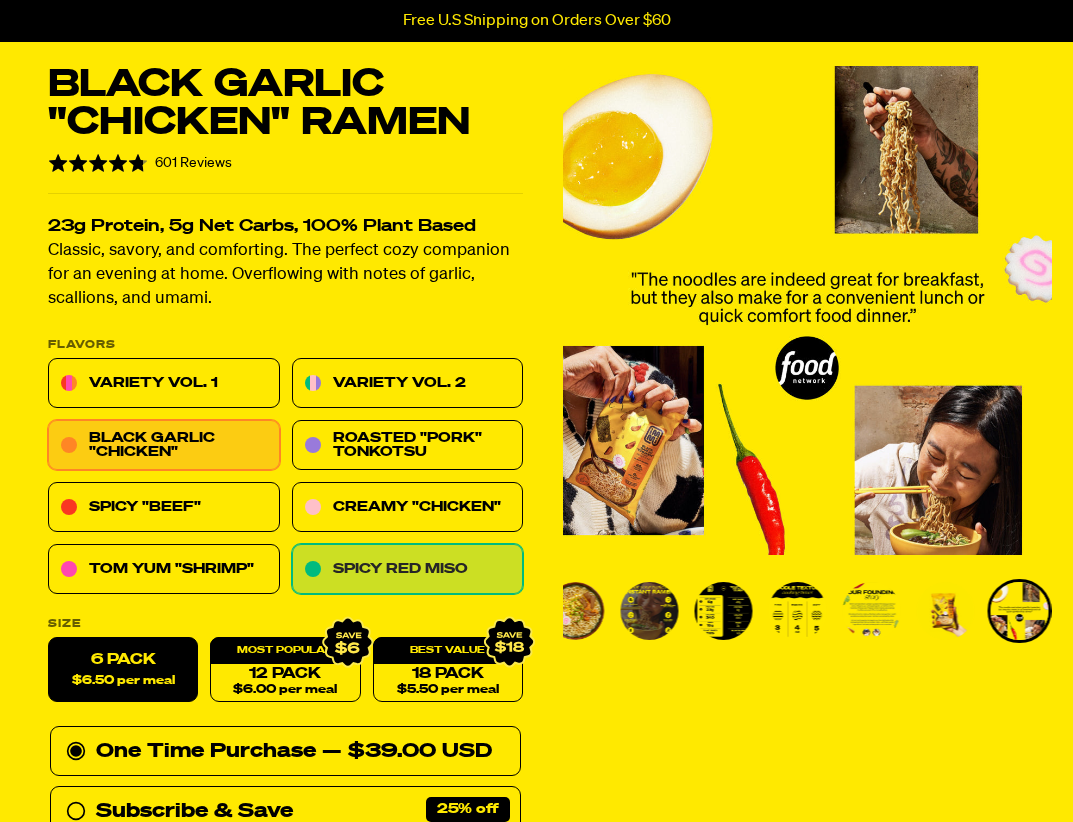 scroll, scrollTop: 200, scrollLeft: 0, axis: vertical 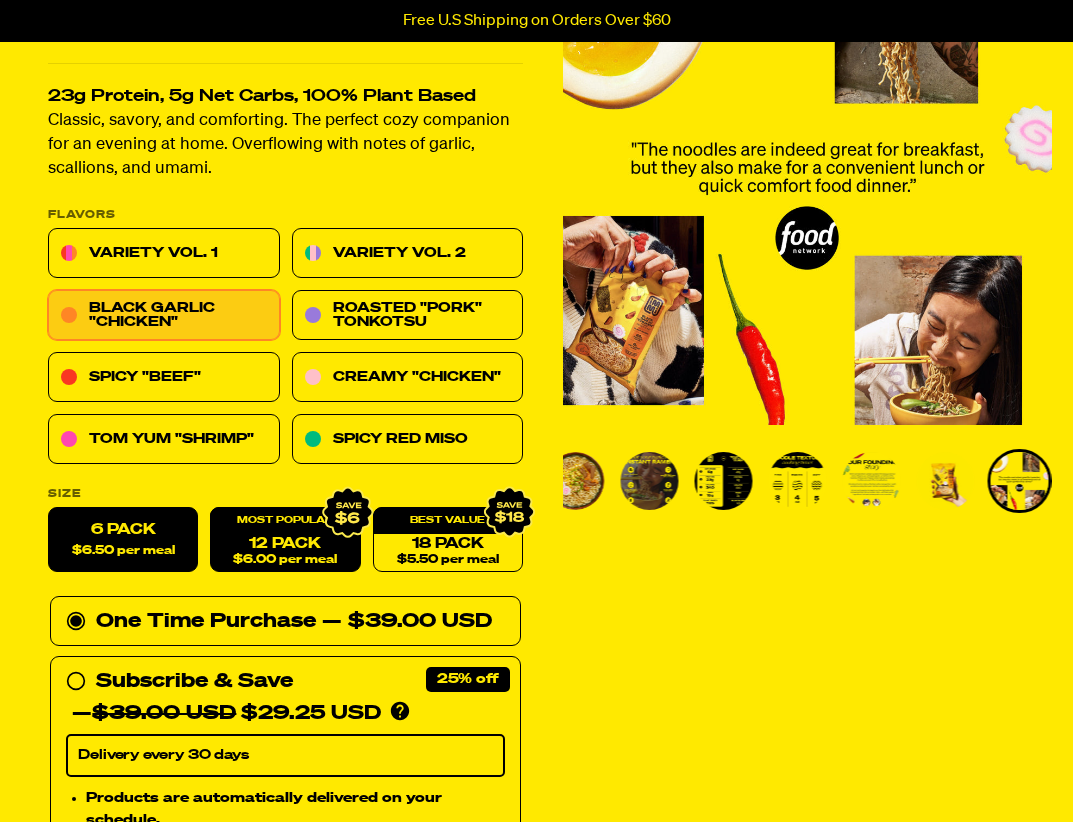 click on "12 Pack
$6.00 per meal" at bounding box center (285, 540) 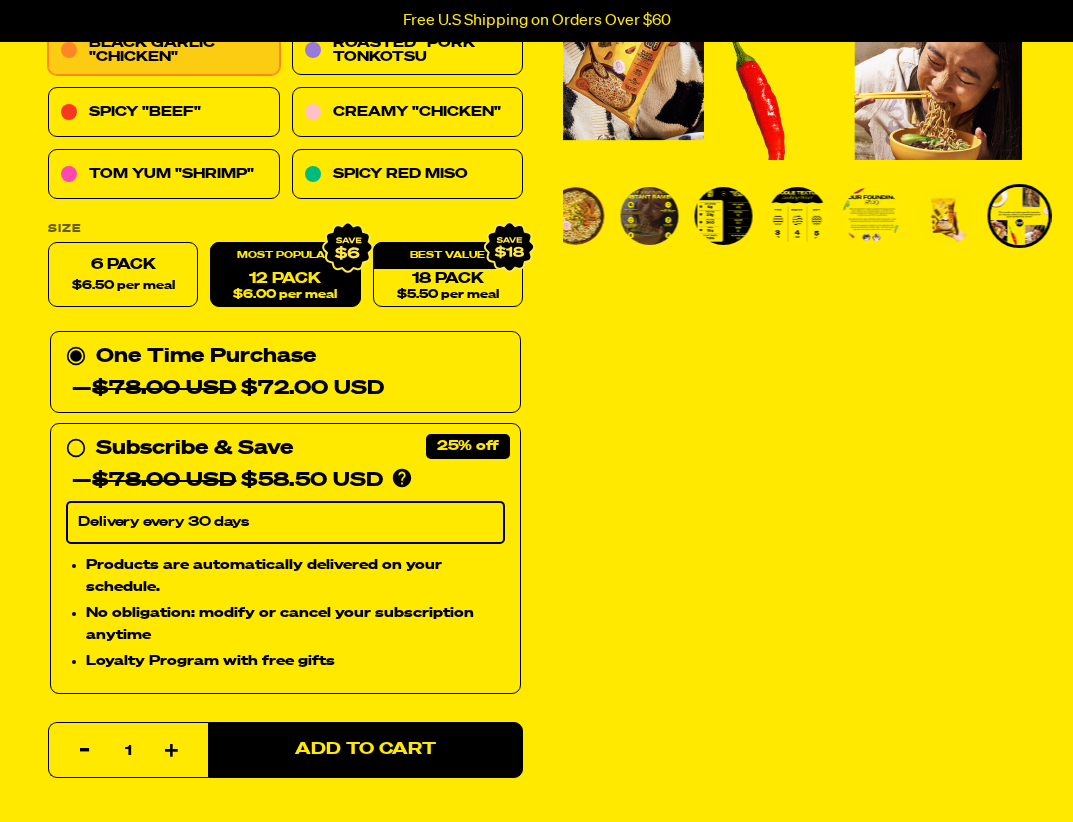 scroll, scrollTop: 500, scrollLeft: 0, axis: vertical 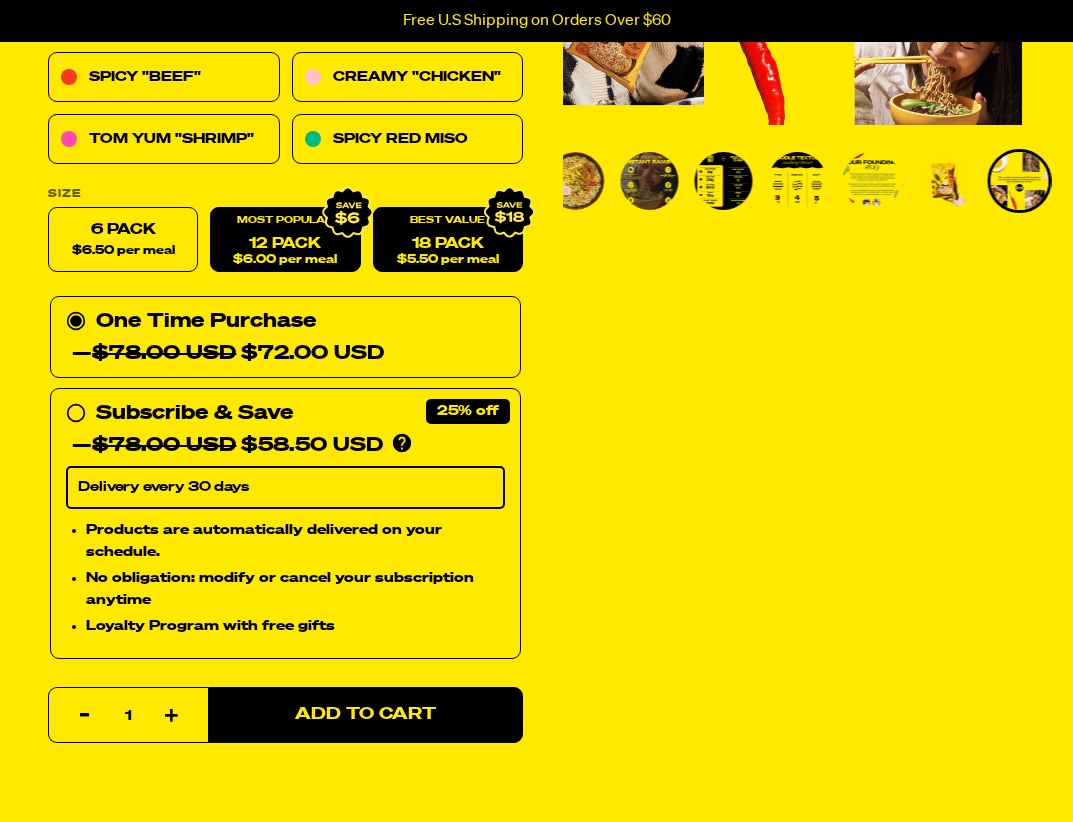 click on "18 Pack
$5.50 per meal" at bounding box center (448, 240) 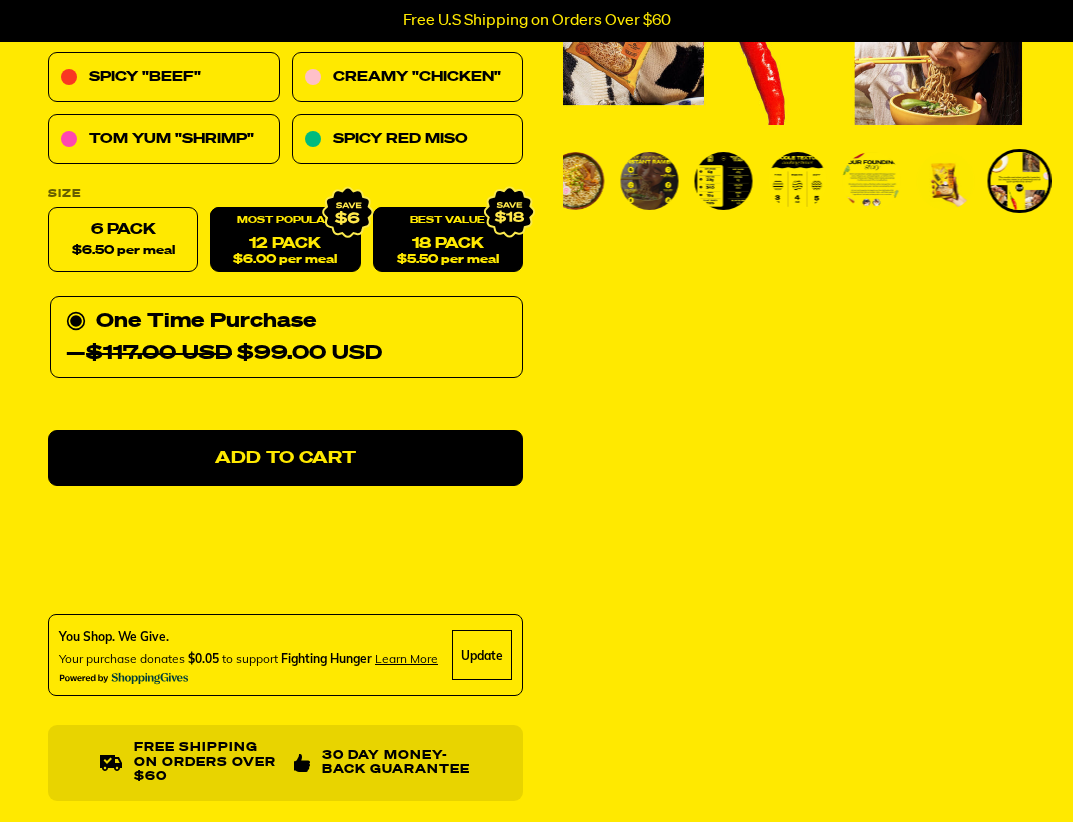 click on "12 Pack
$6.00 per meal" at bounding box center (285, 240) 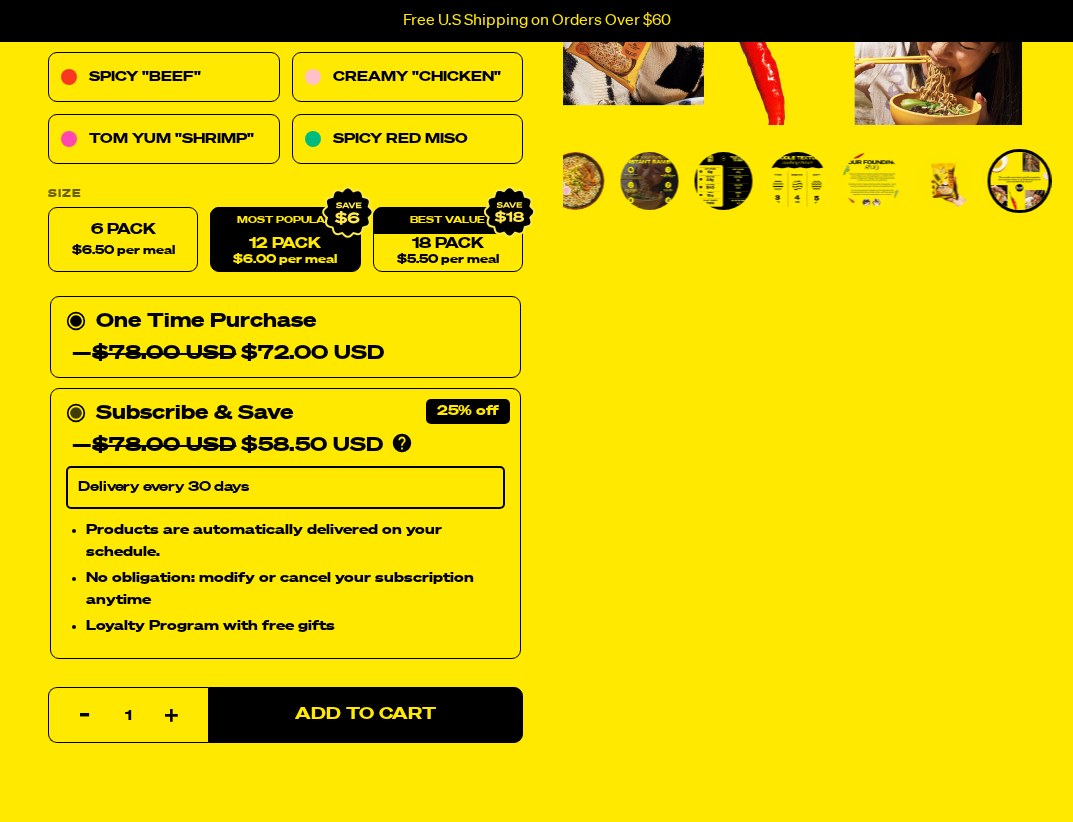 click on "Subscribe & Save  25%
—  $78.00 USD $58.50 USD
You'll receive your selected flavor and pack size every month at a discounted price.  Create an account to manage your subscription including: skipping, changing delivery frequency, or canceling." at bounding box center [285, 430] 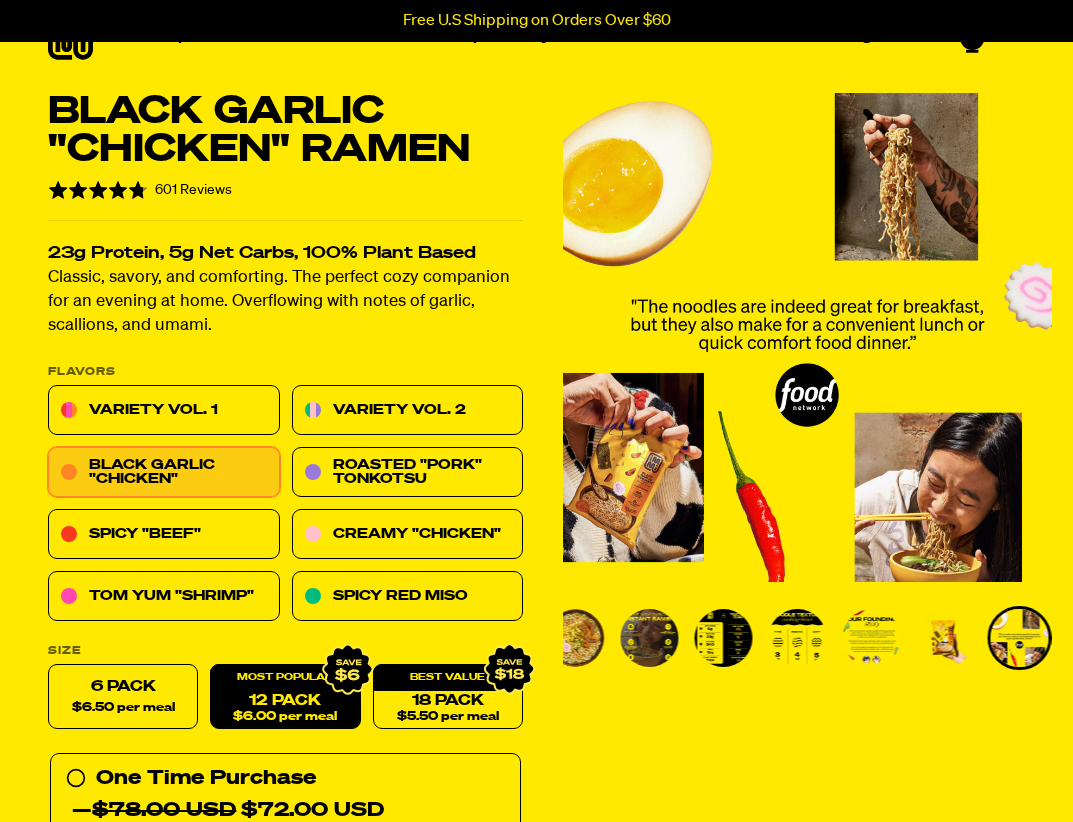 scroll, scrollTop: 0, scrollLeft: 0, axis: both 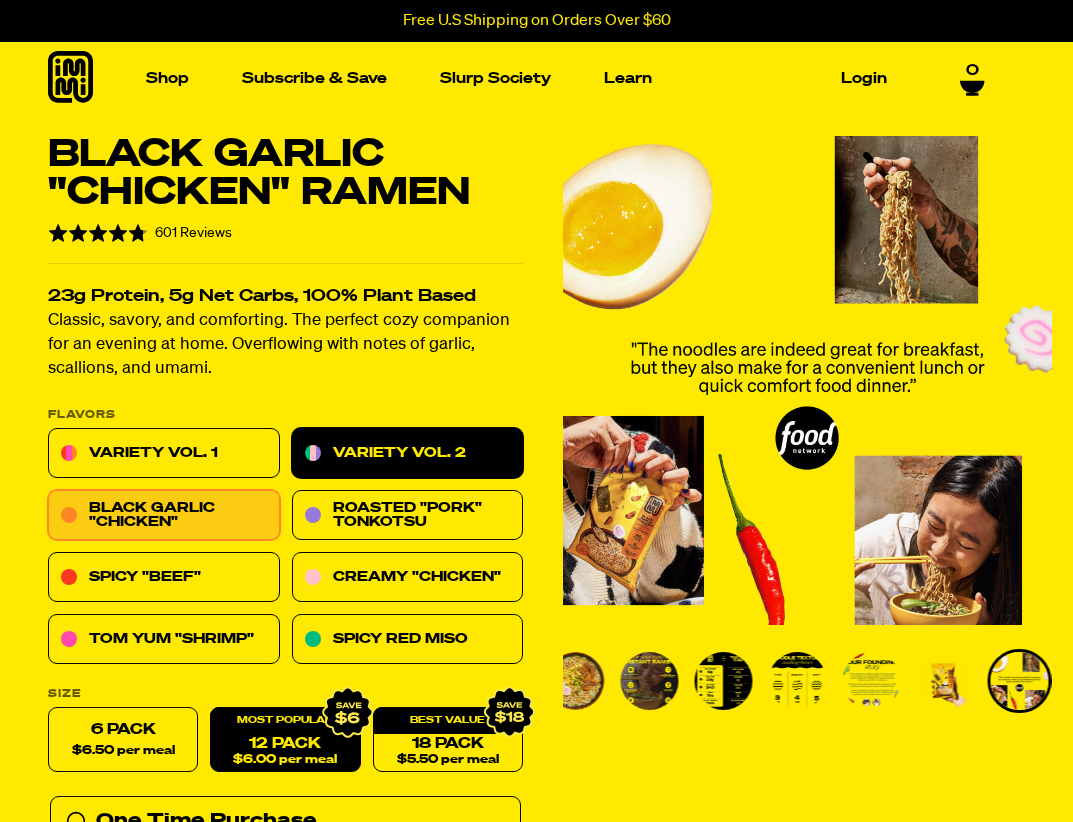 drag, startPoint x: 341, startPoint y: 364, endPoint x: 386, endPoint y: 441, distance: 89.1852 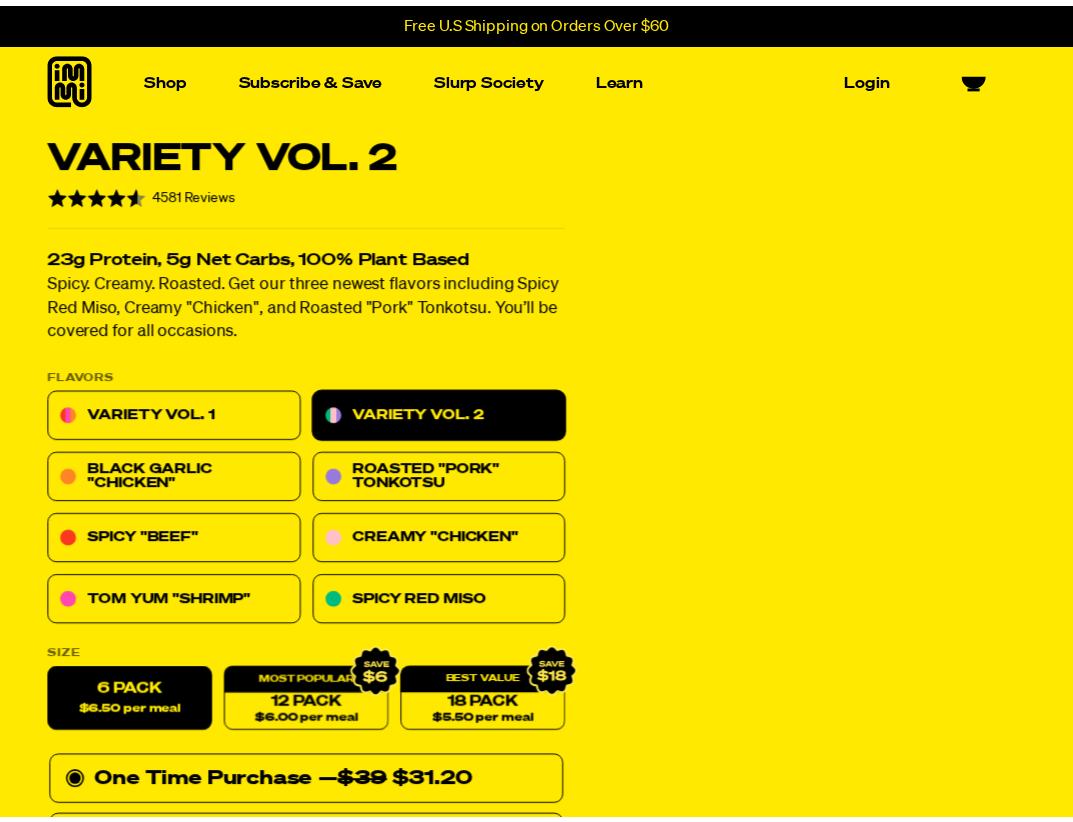 scroll, scrollTop: 0, scrollLeft: 0, axis: both 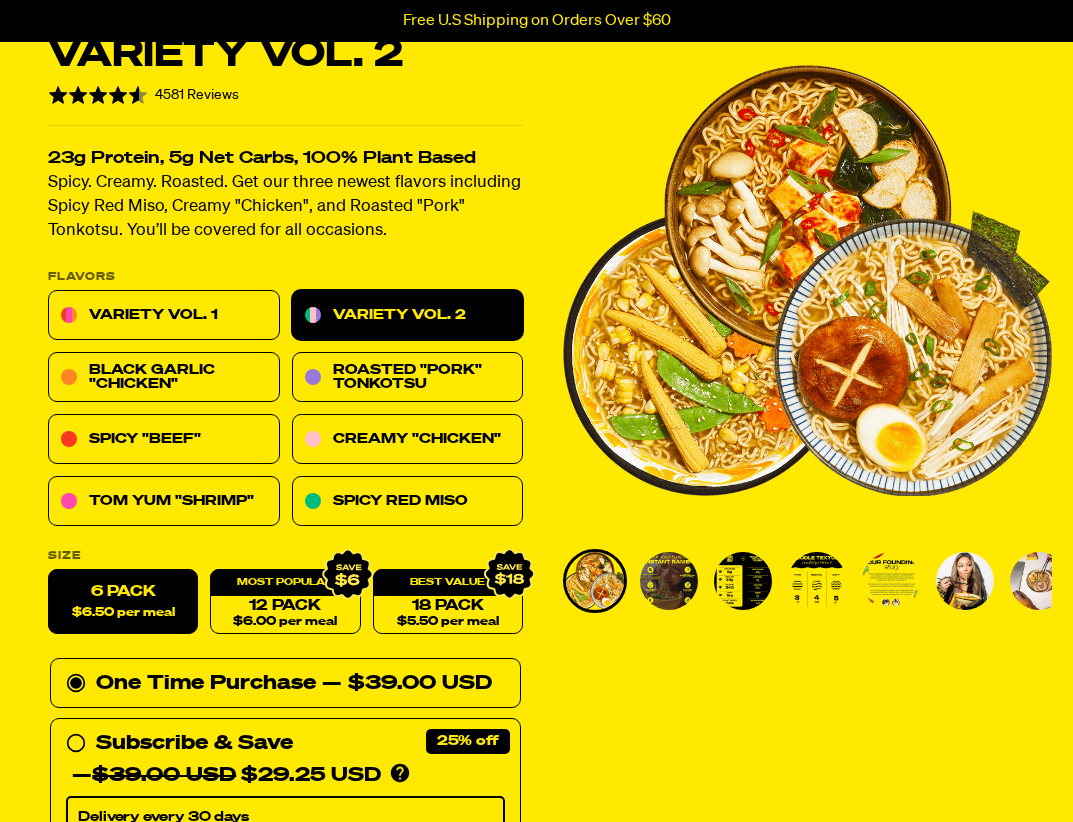 drag, startPoint x: 353, startPoint y: 245, endPoint x: 303, endPoint y: 225, distance: 53.851646 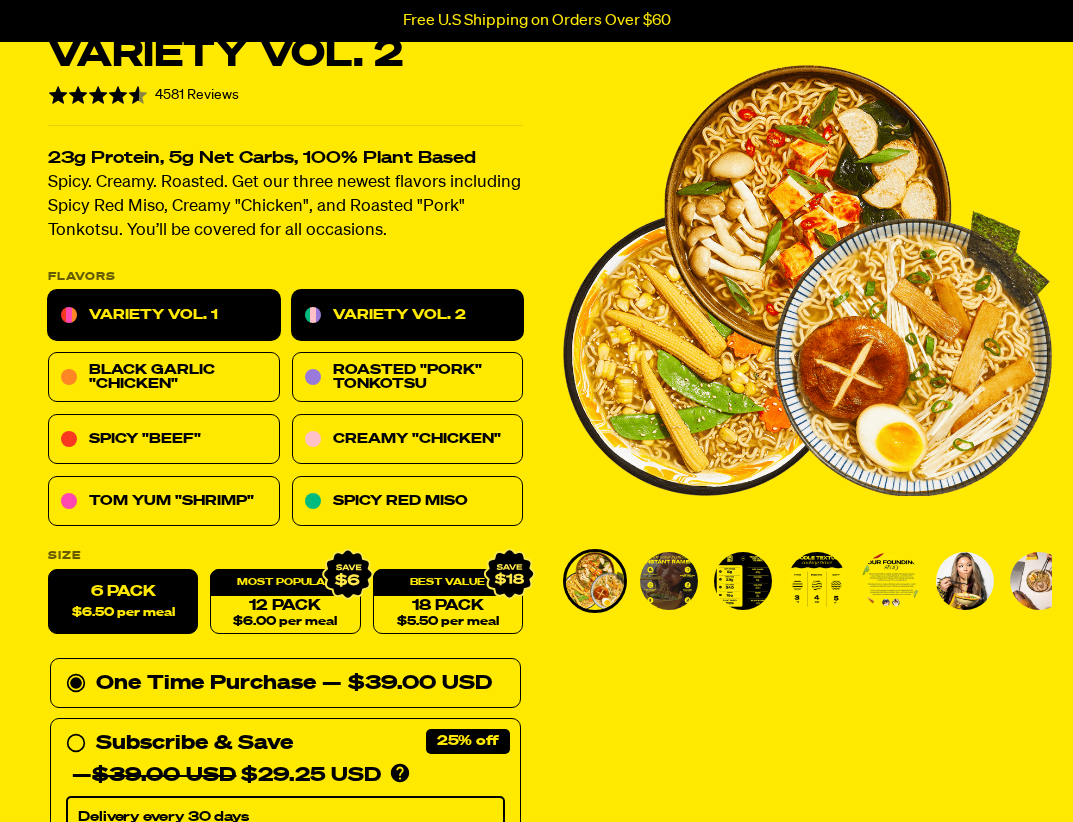 click on "Variety Vol. 1" at bounding box center [164, 316] 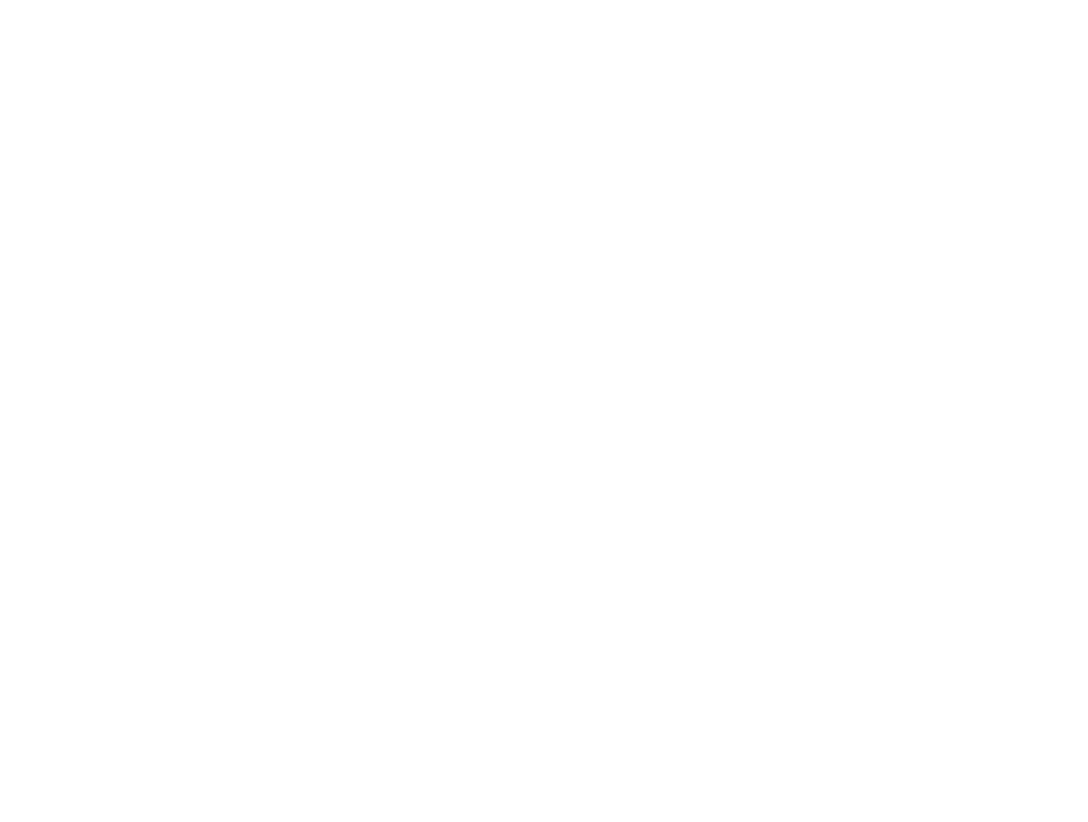 scroll, scrollTop: 0, scrollLeft: 0, axis: both 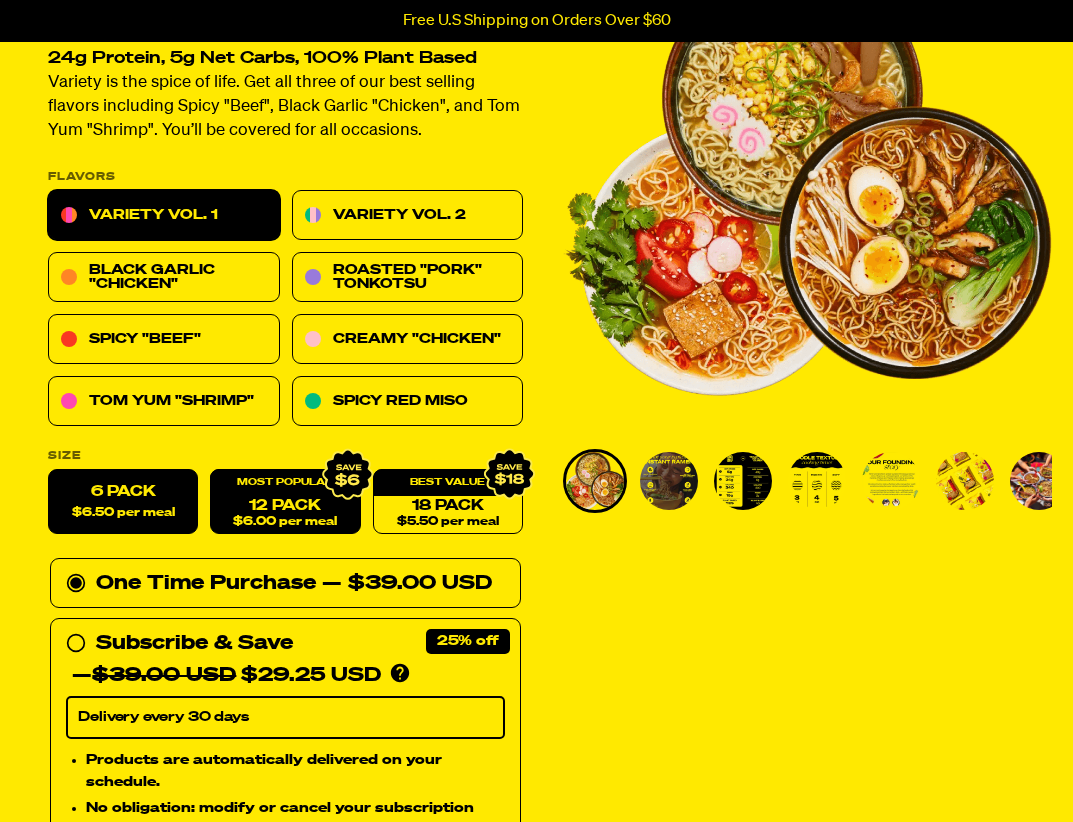 click on "12 Pack  $6.00 per meal" at bounding box center (285, 502) 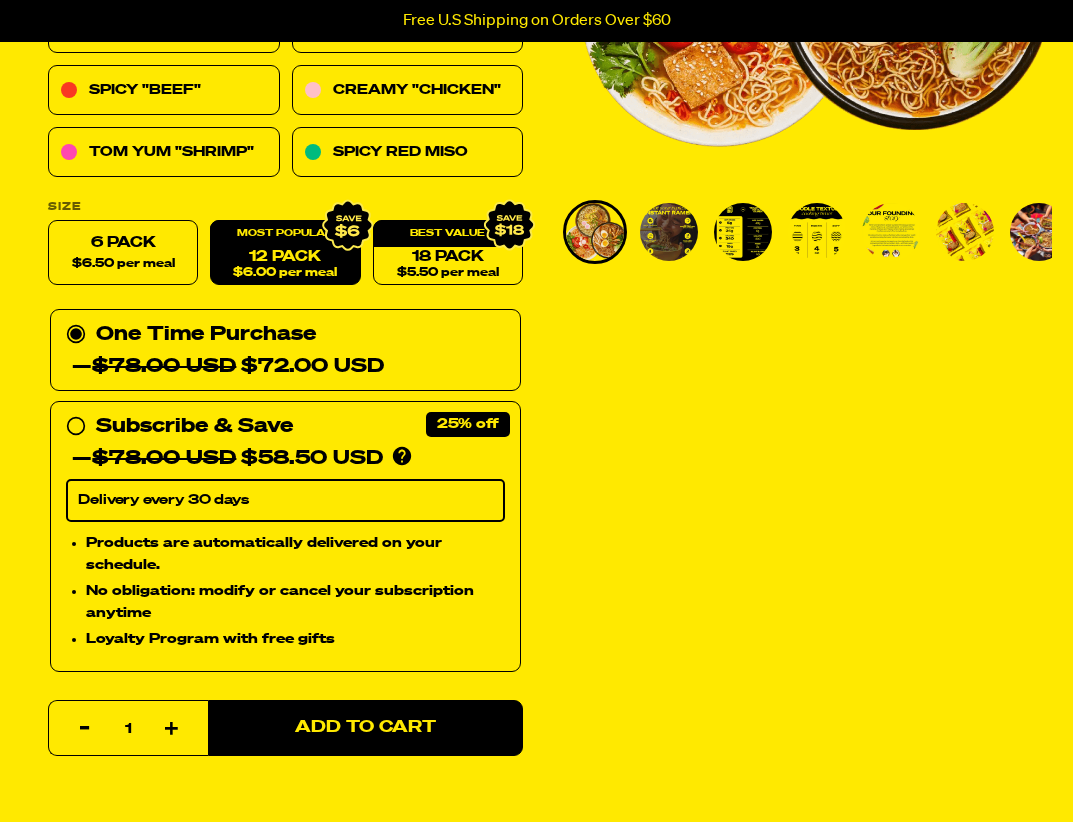 scroll, scrollTop: 500, scrollLeft: 0, axis: vertical 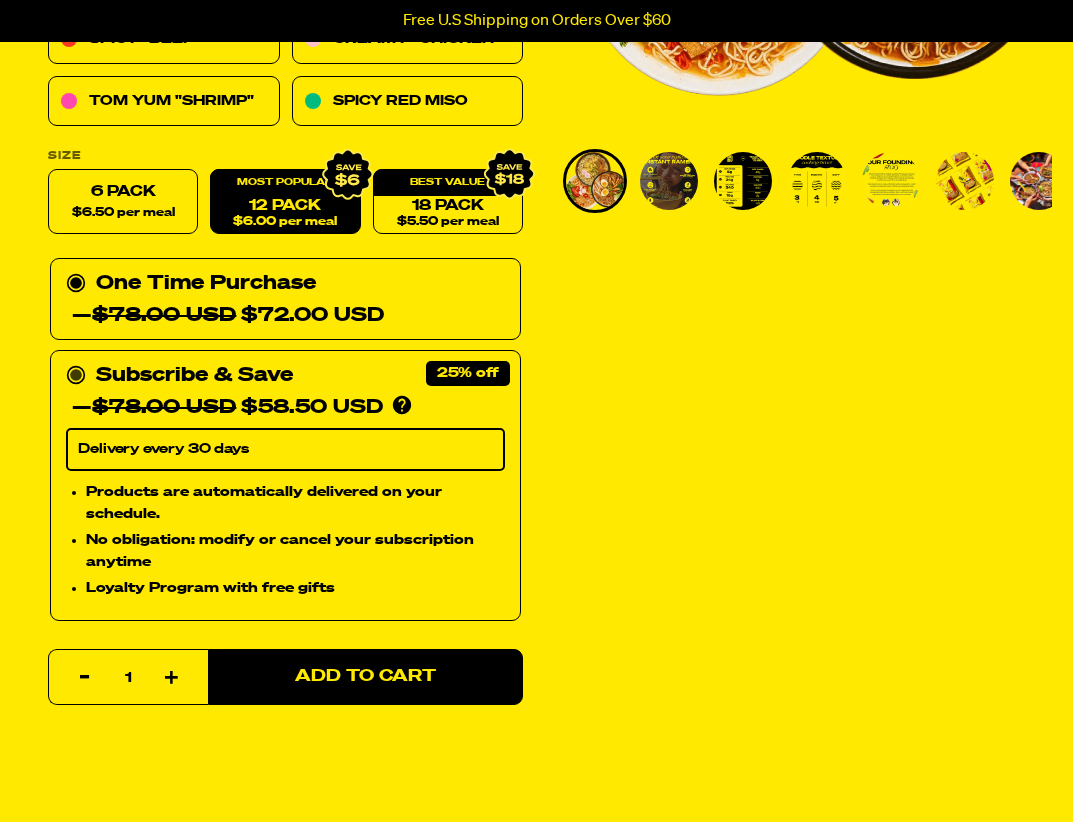 click on "—  $78.00 USD $58.50 USD" at bounding box center [227, 408] 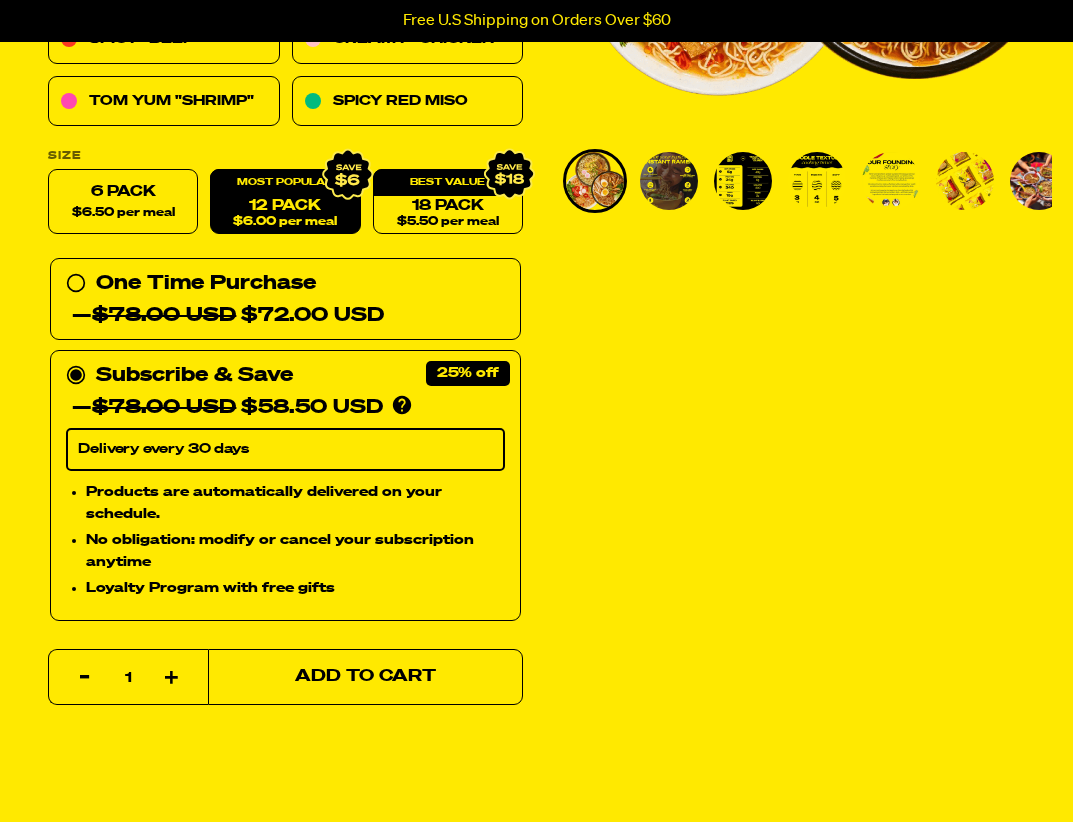 drag, startPoint x: 477, startPoint y: 638, endPoint x: 494, endPoint y: 623, distance: 22.671568 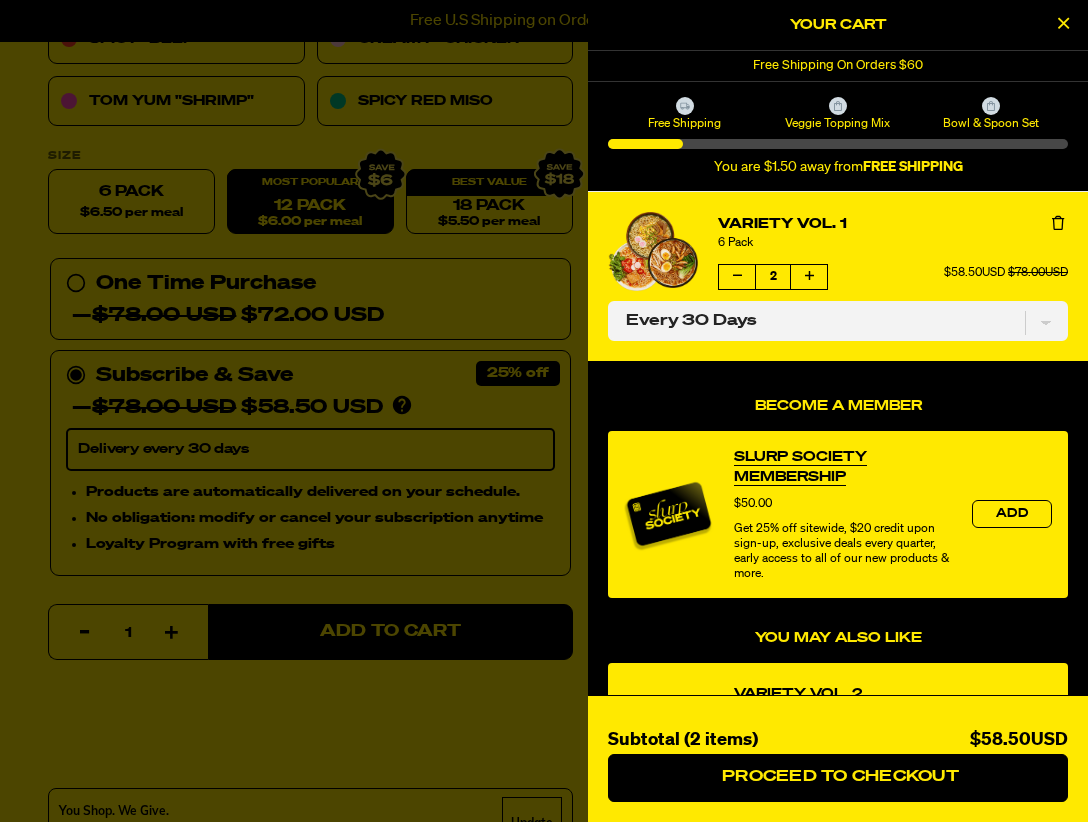 click at bounding box center (1063, 25) 